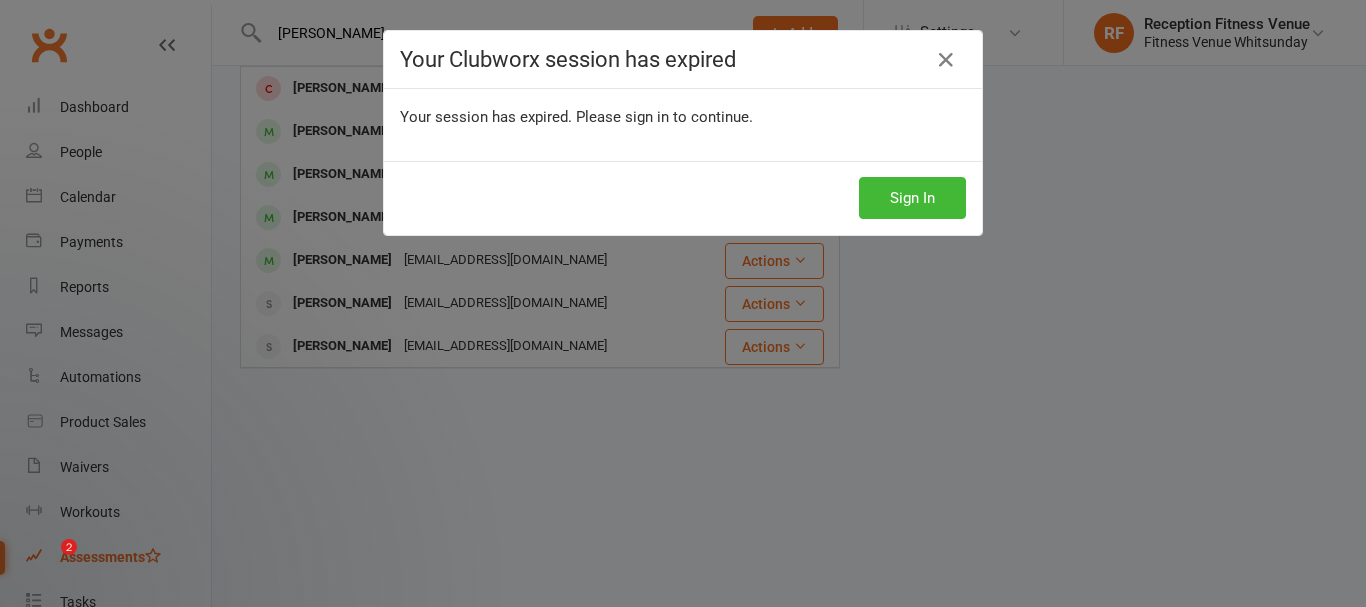 scroll, scrollTop: 0, scrollLeft: 0, axis: both 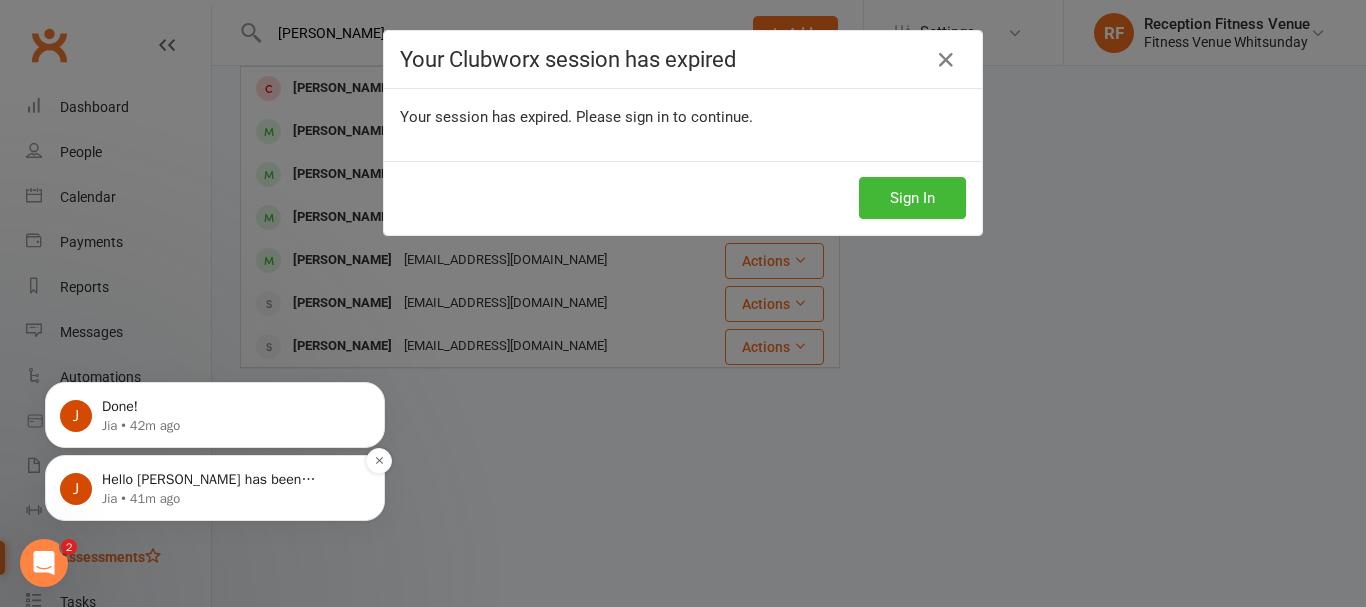 click on "Jia • 41m ago" at bounding box center [231, 499] 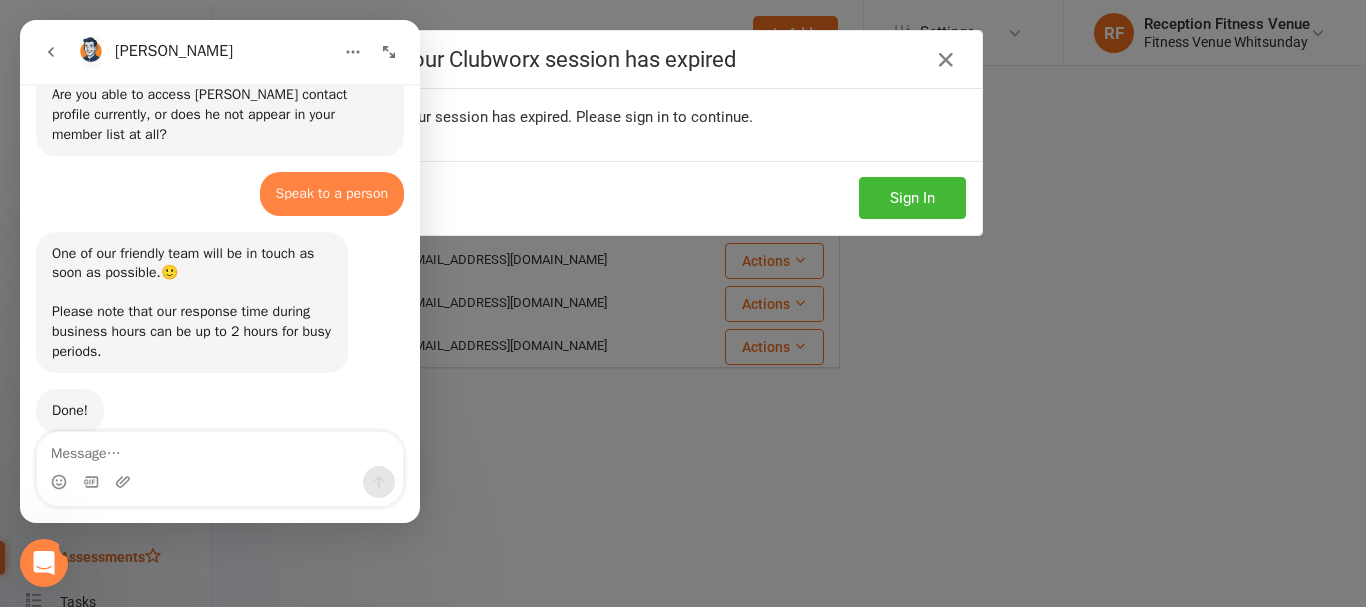 scroll, scrollTop: 0, scrollLeft: 0, axis: both 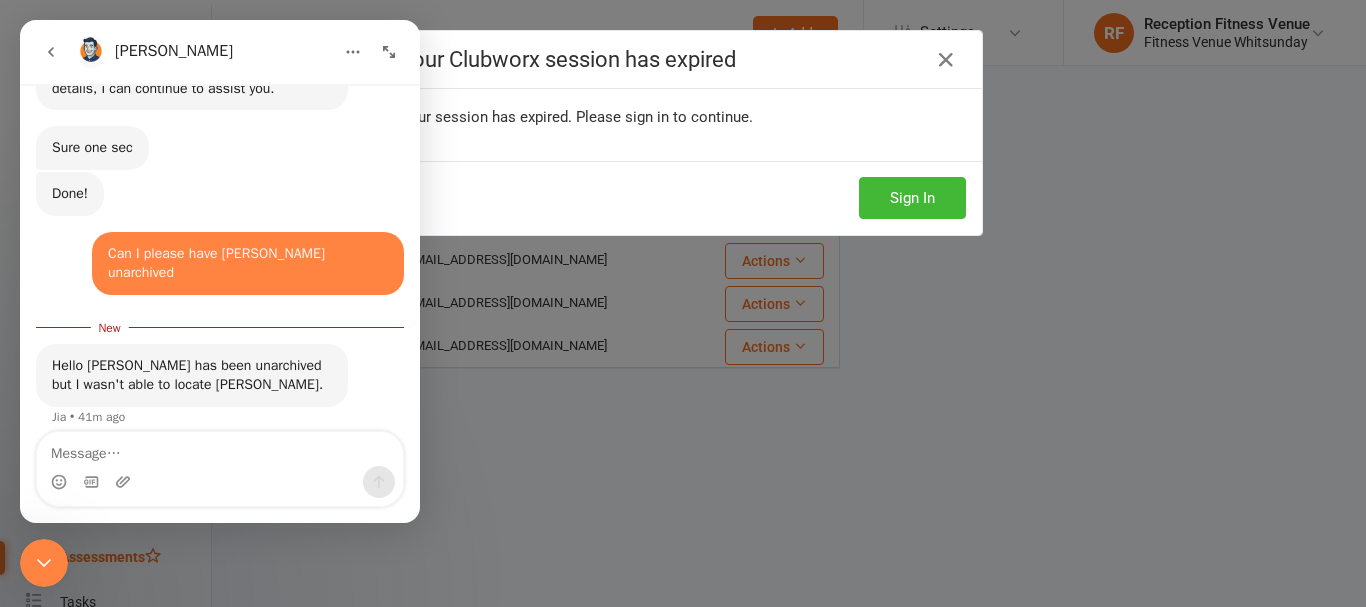 click at bounding box center [220, 482] 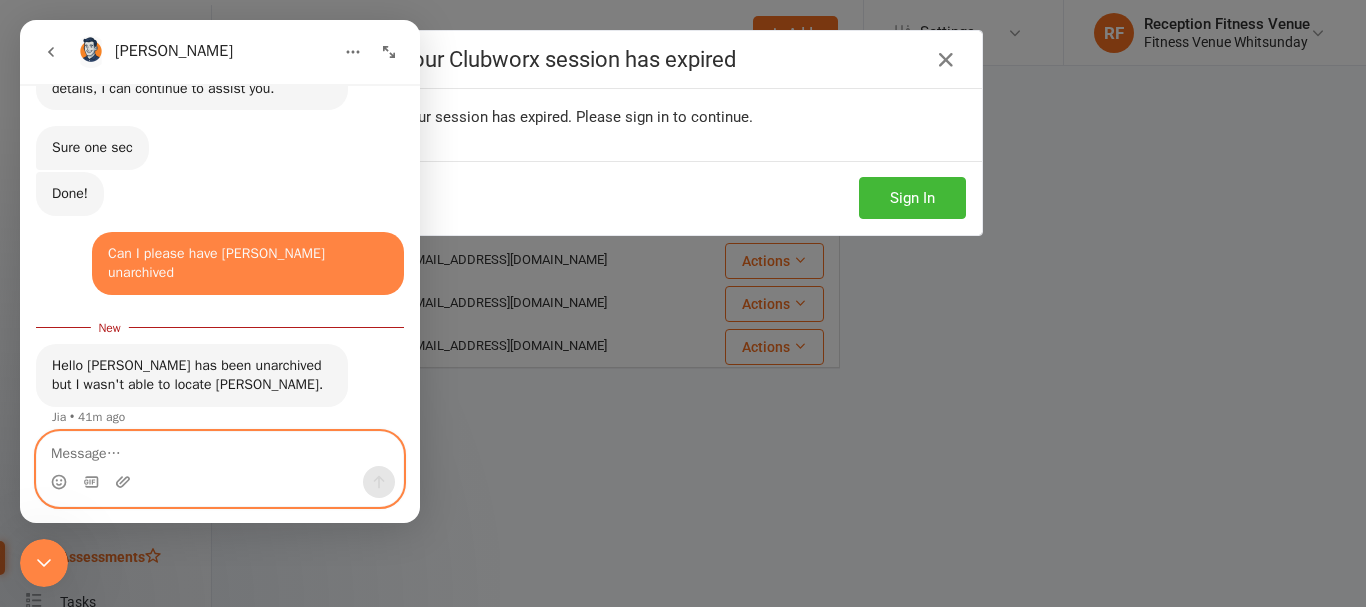 click at bounding box center [220, 449] 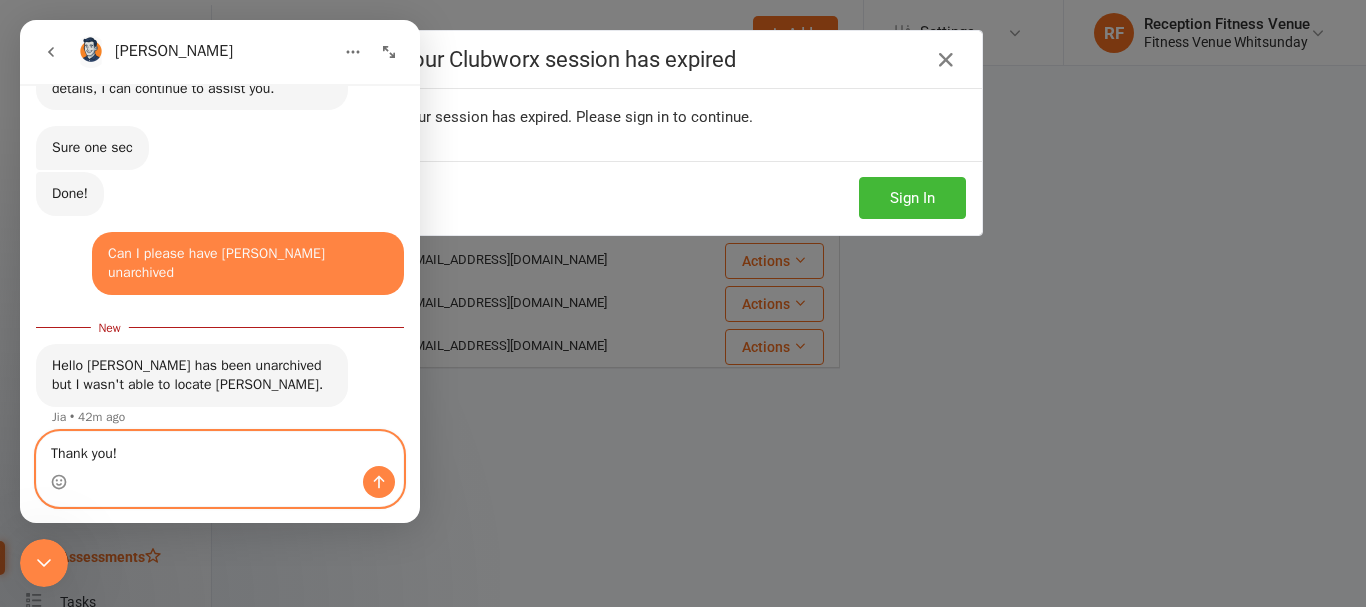 type on "Thank you!" 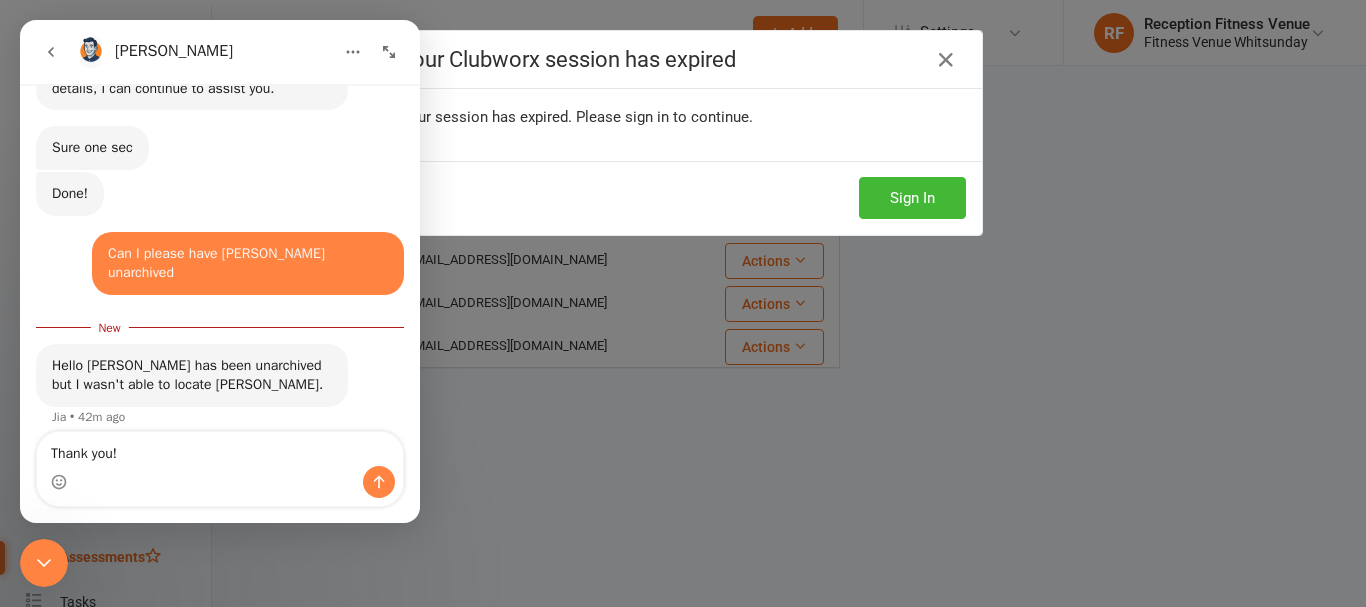 click 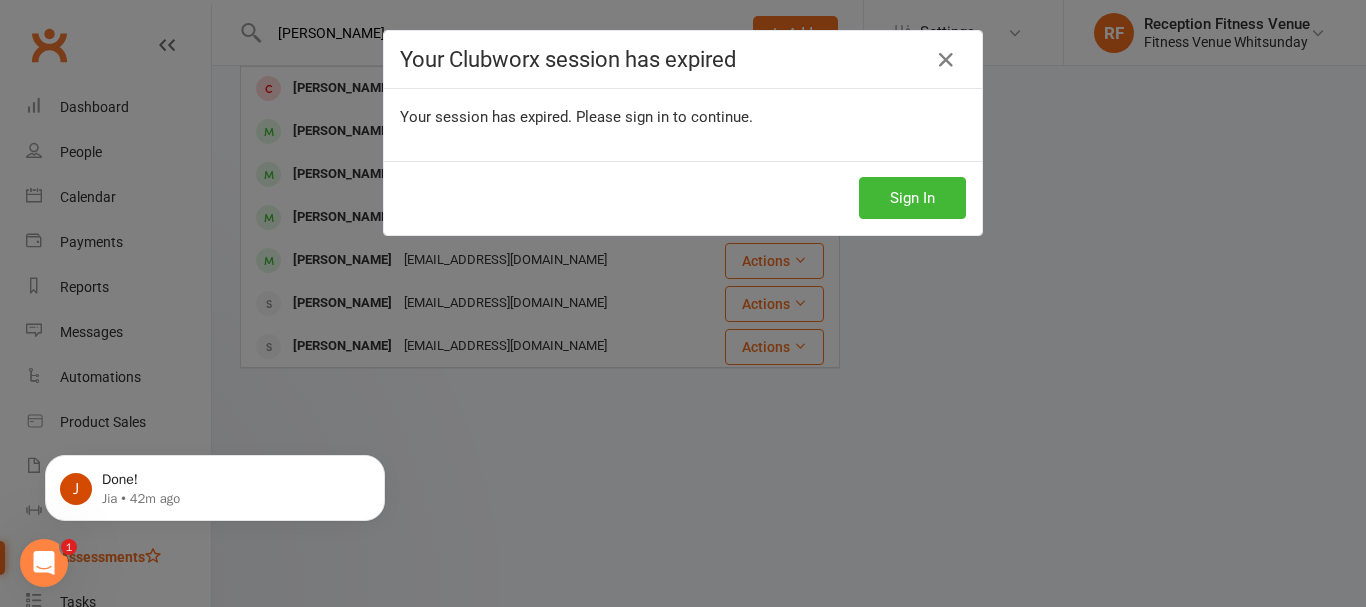 scroll, scrollTop: 0, scrollLeft: 0, axis: both 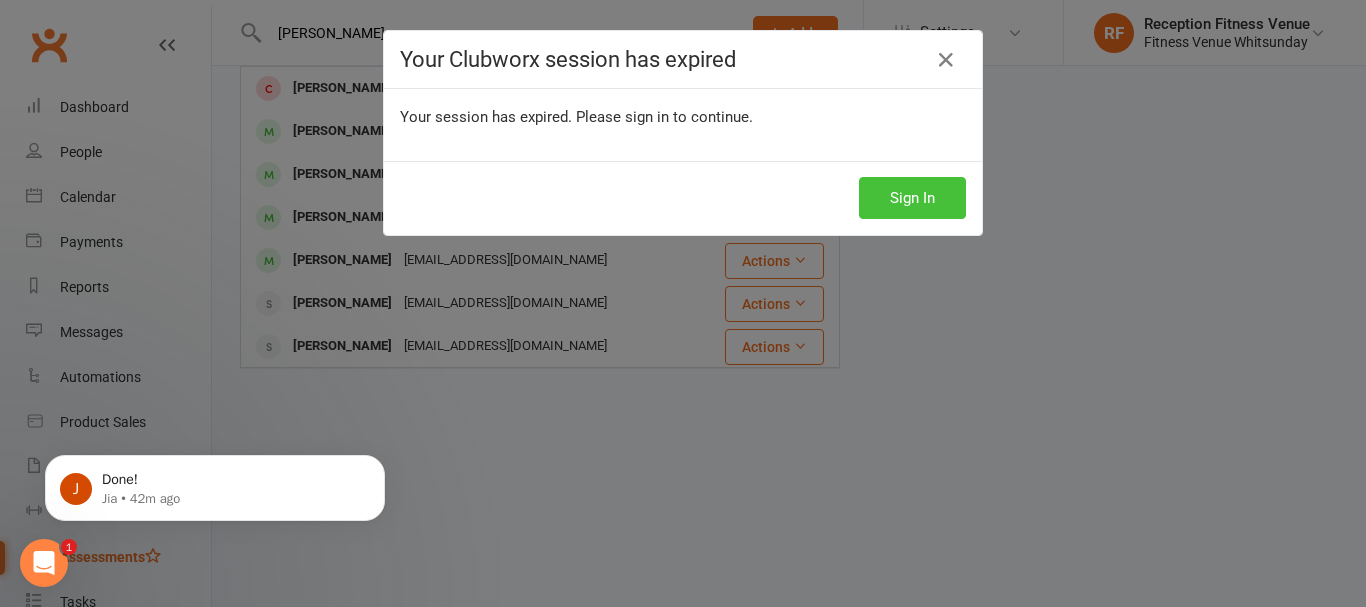 click on "Sign In" at bounding box center (912, 198) 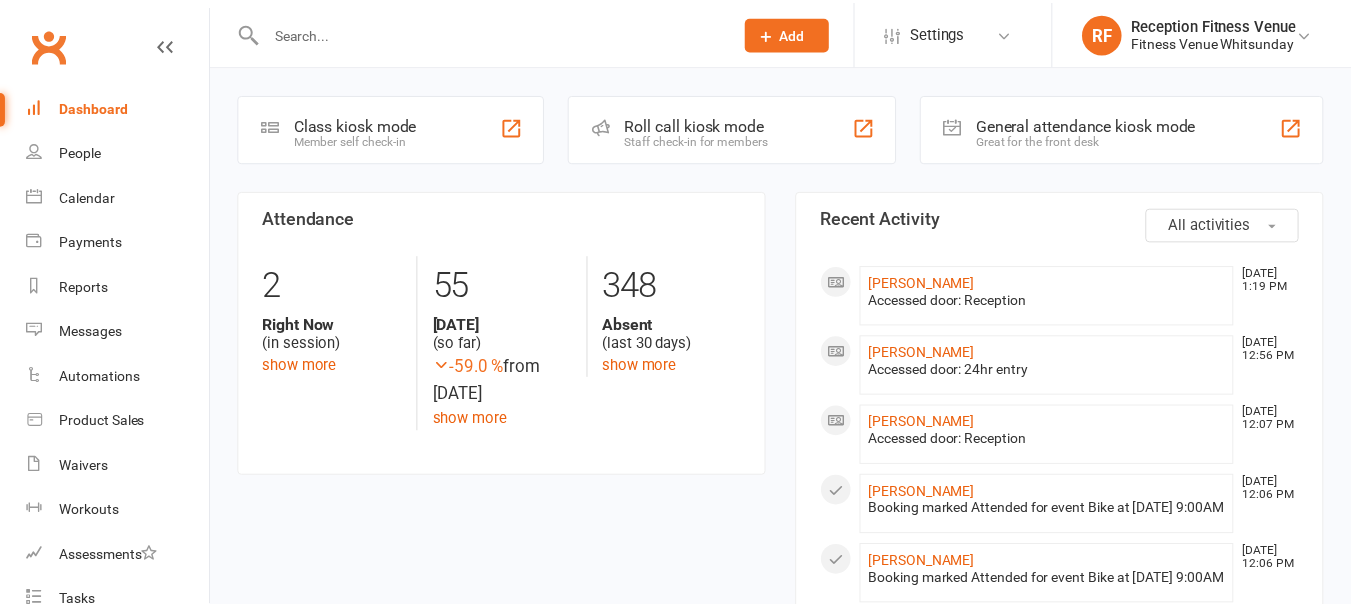 scroll, scrollTop: 0, scrollLeft: 0, axis: both 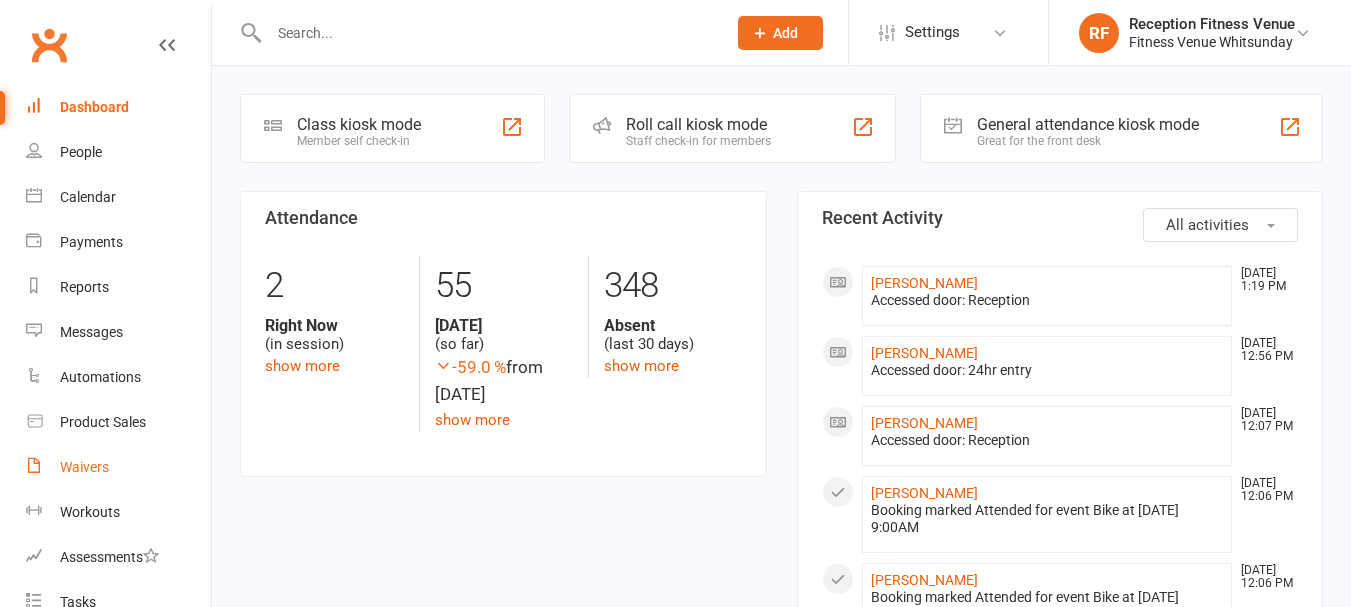 click on "Waivers" at bounding box center (84, 467) 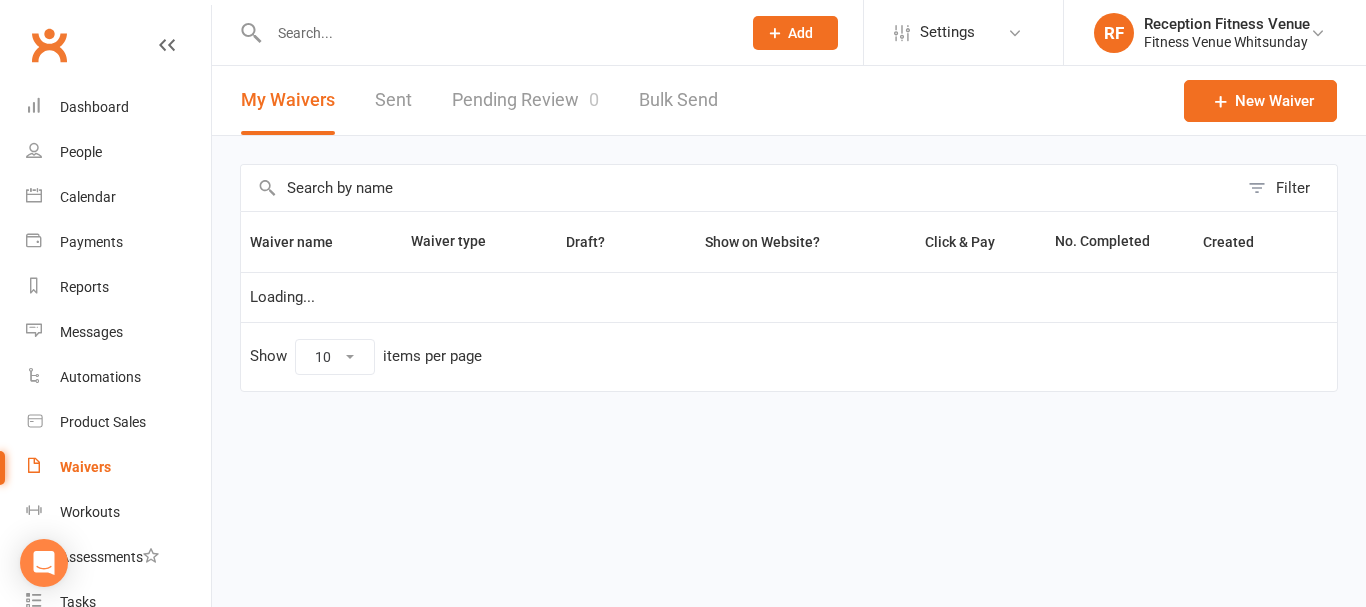 select on "50" 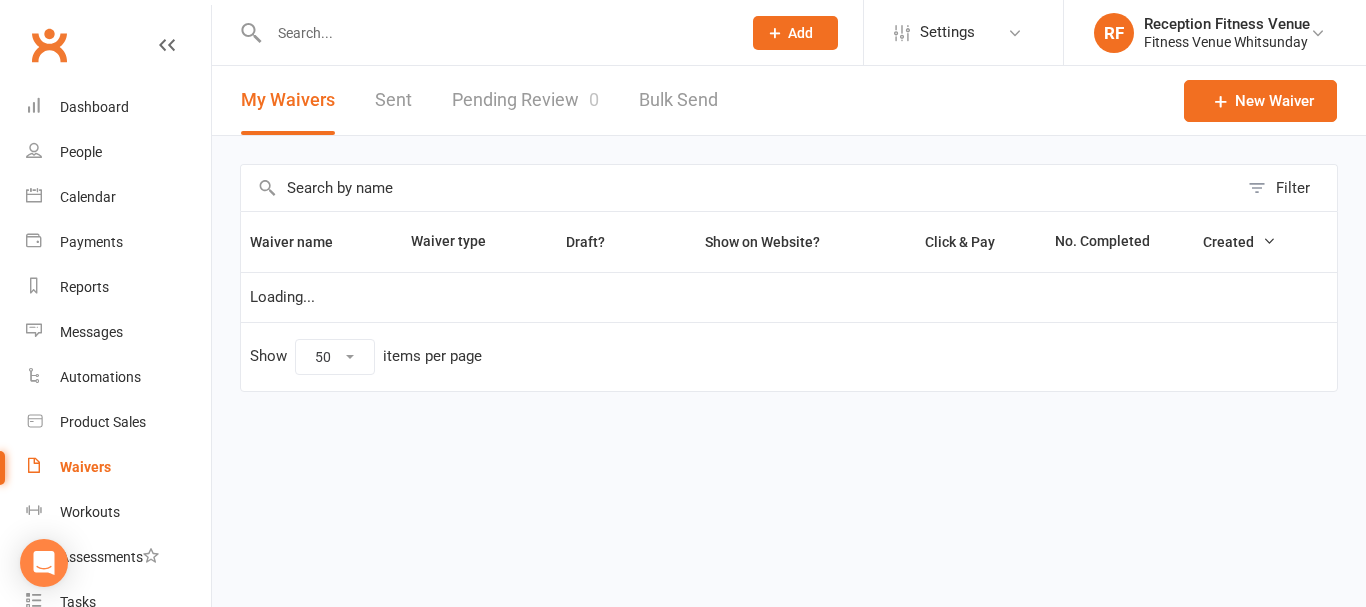 click at bounding box center [739, 188] 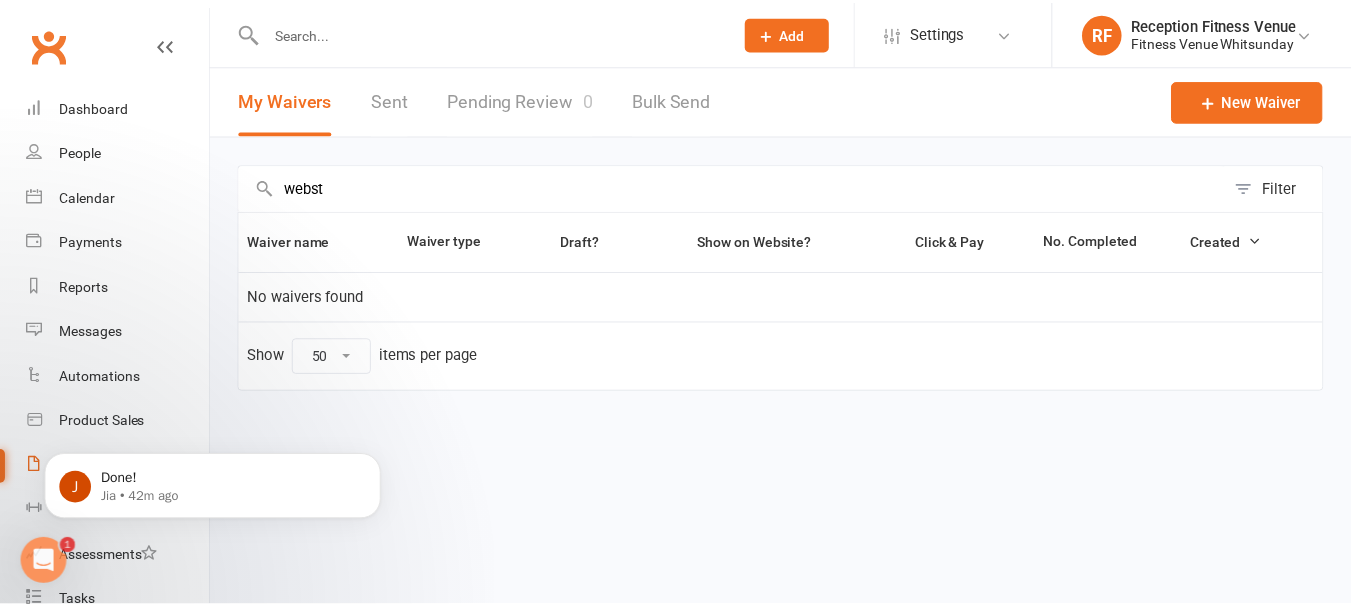 scroll, scrollTop: 0, scrollLeft: 0, axis: both 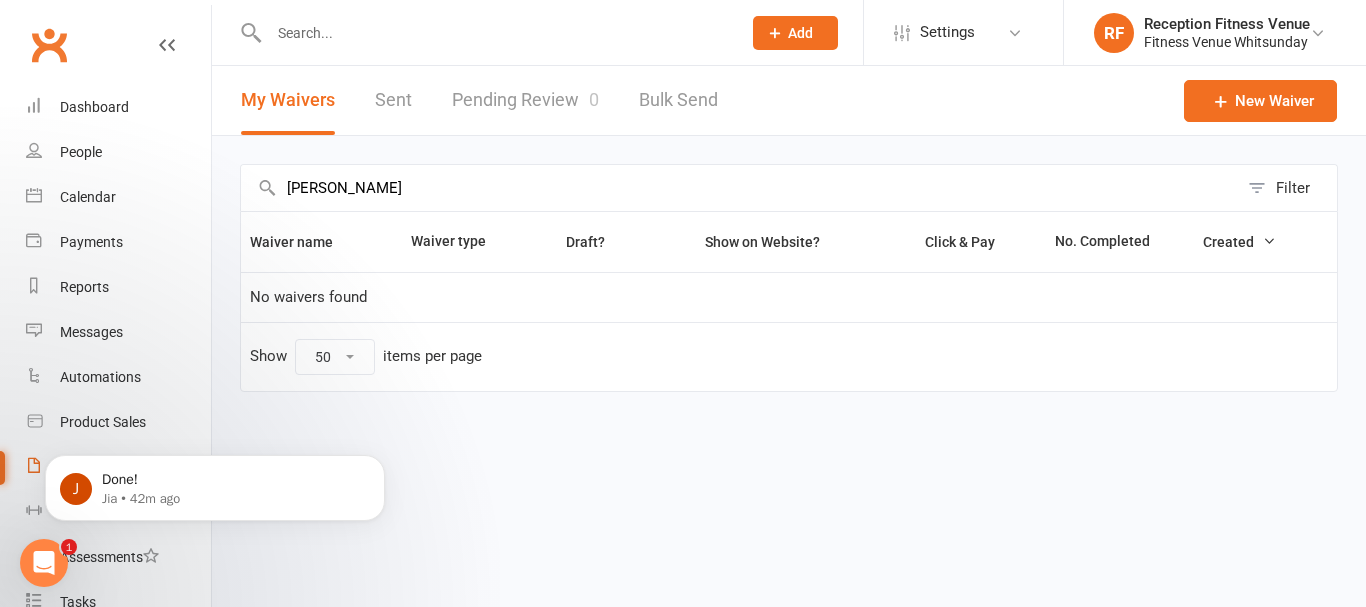 type on "webster" 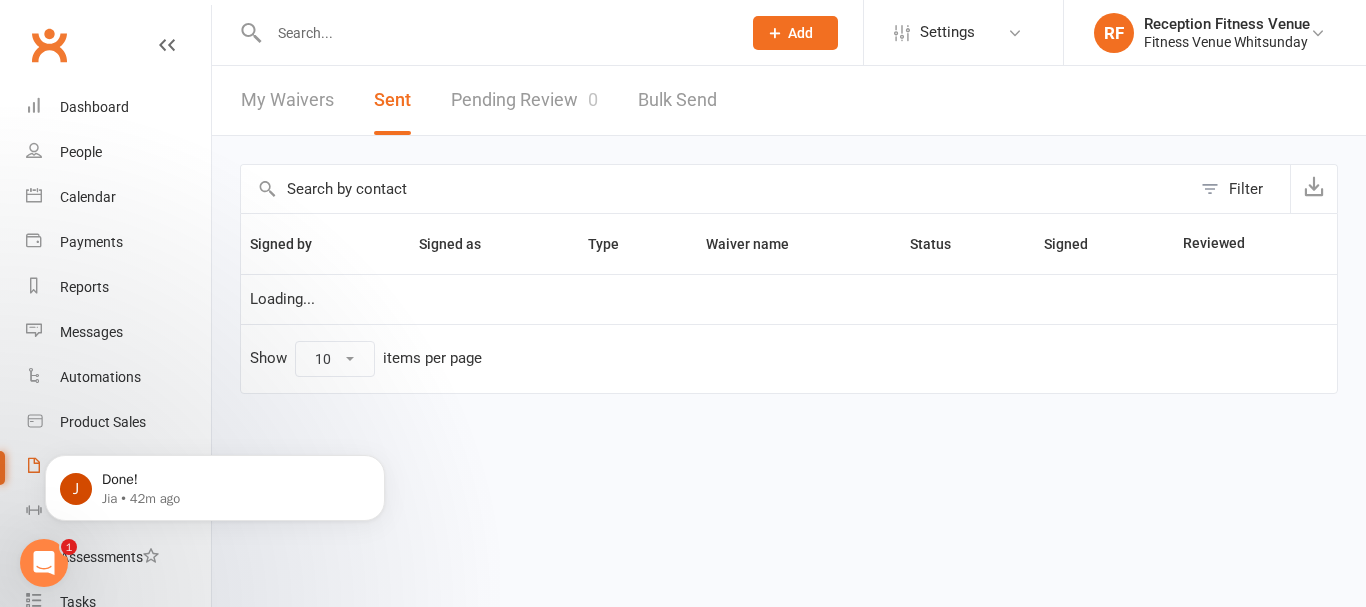 select on "100" 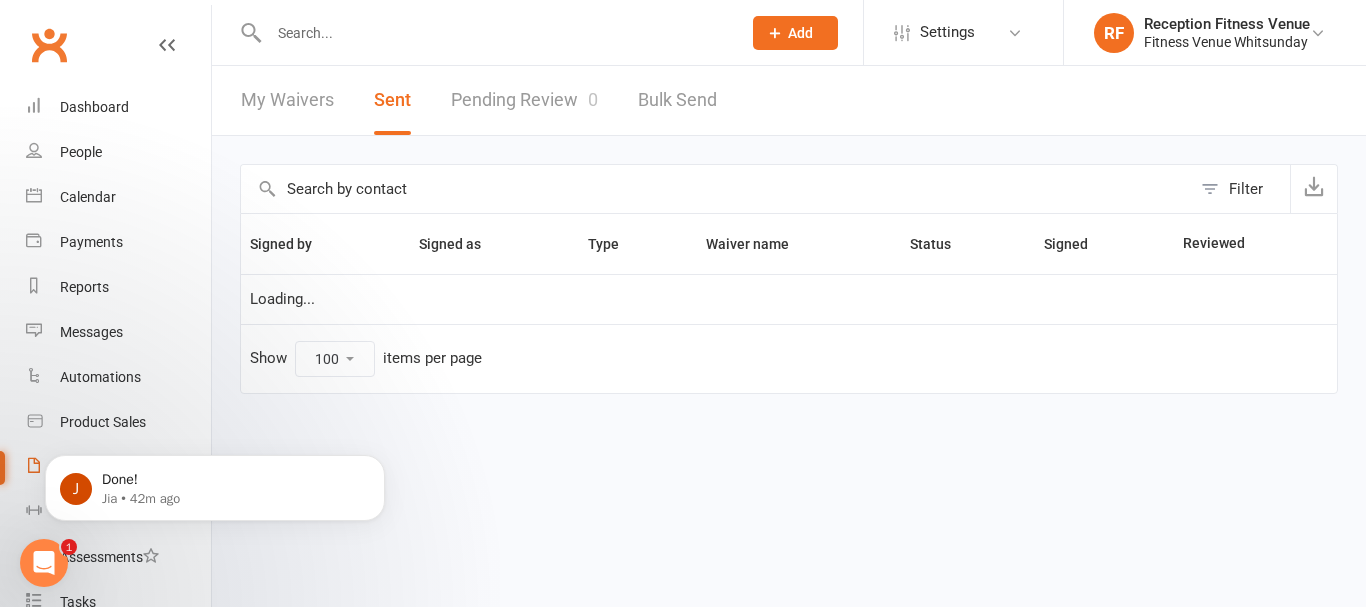 click at bounding box center [716, 189] 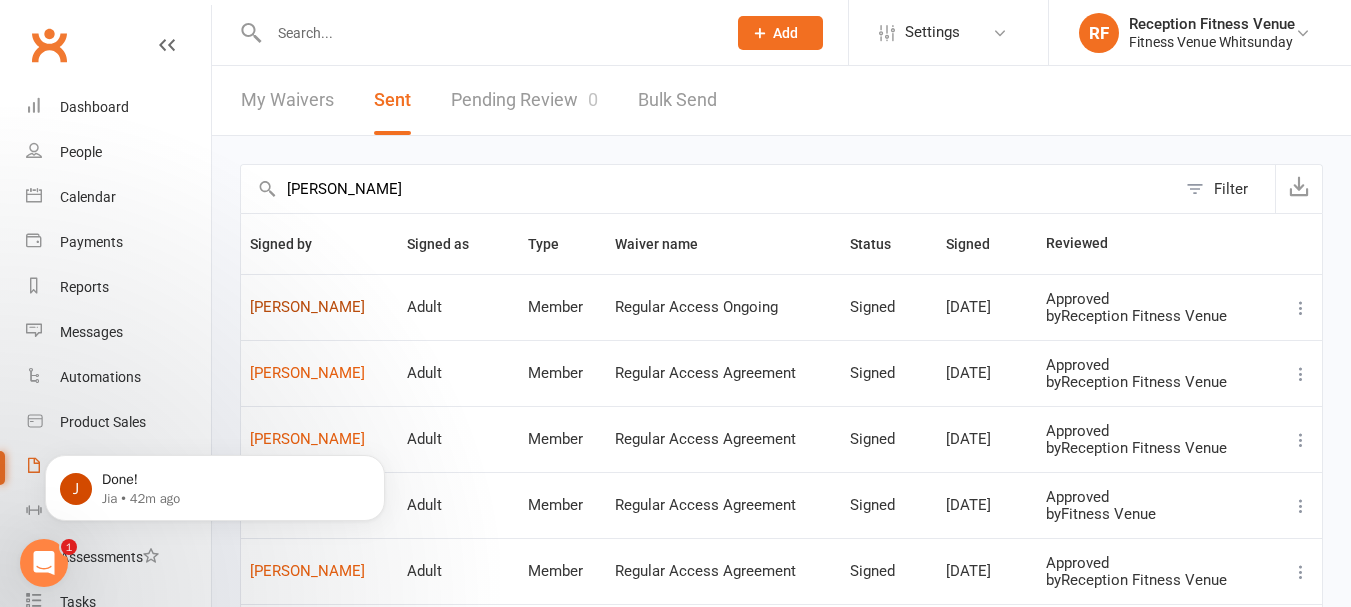 type on "webster" 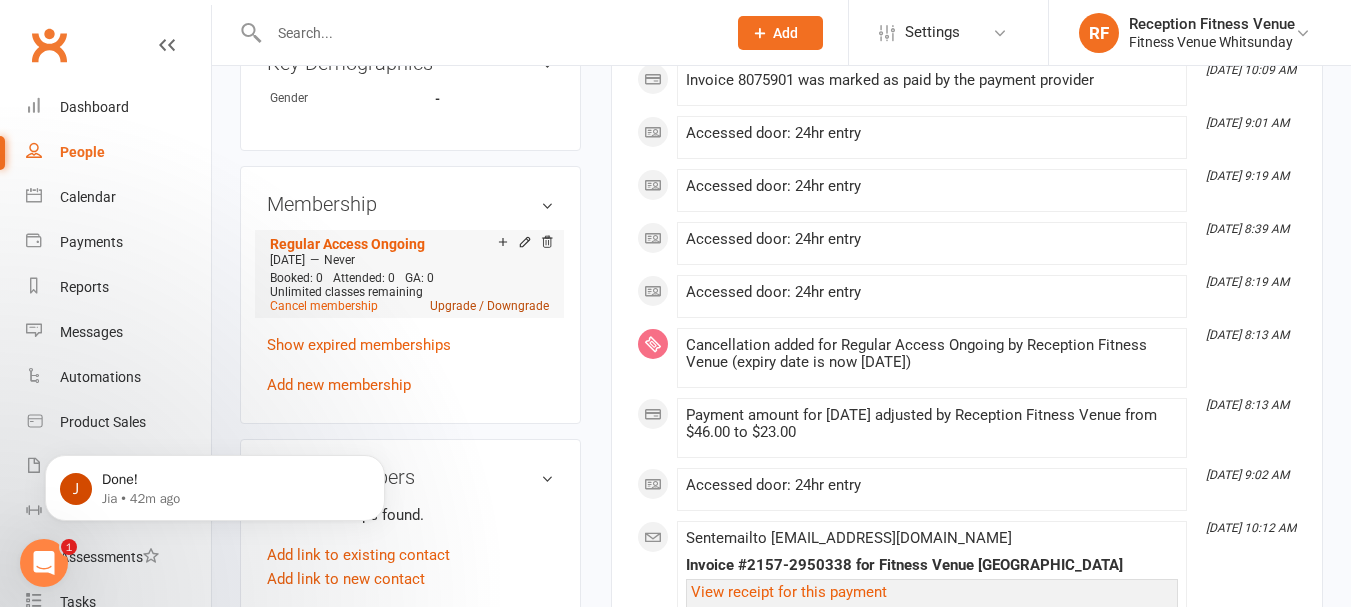 scroll, scrollTop: 0, scrollLeft: 0, axis: both 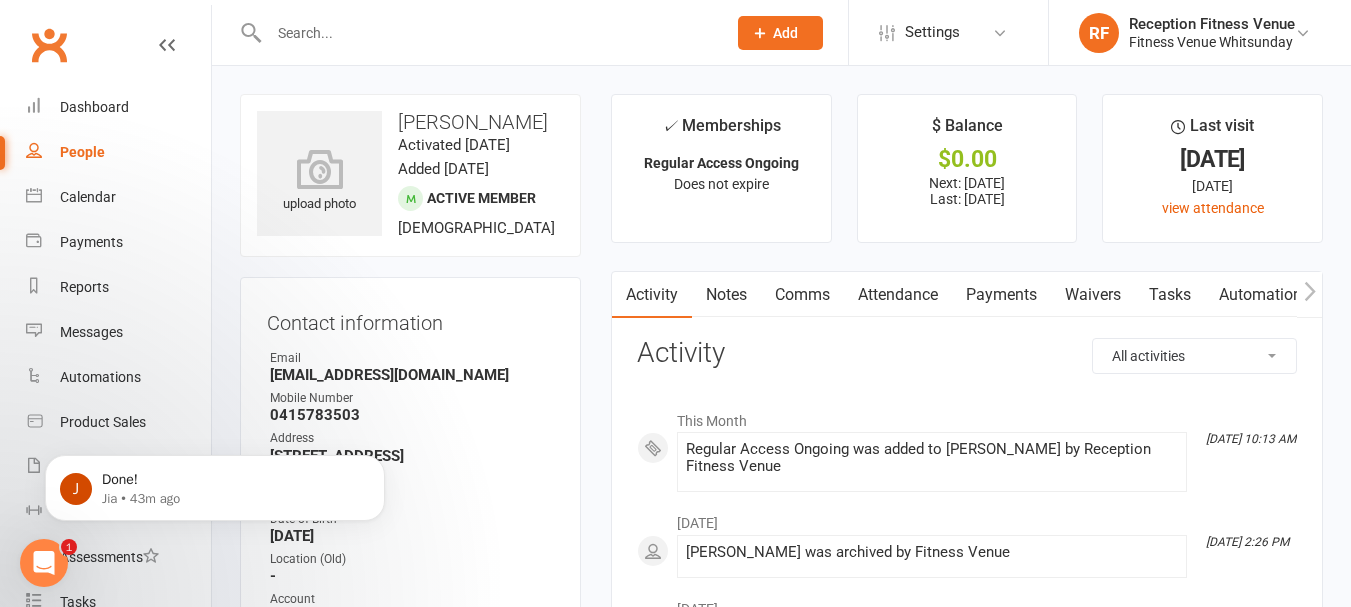 click on "Payments" at bounding box center [1001, 295] 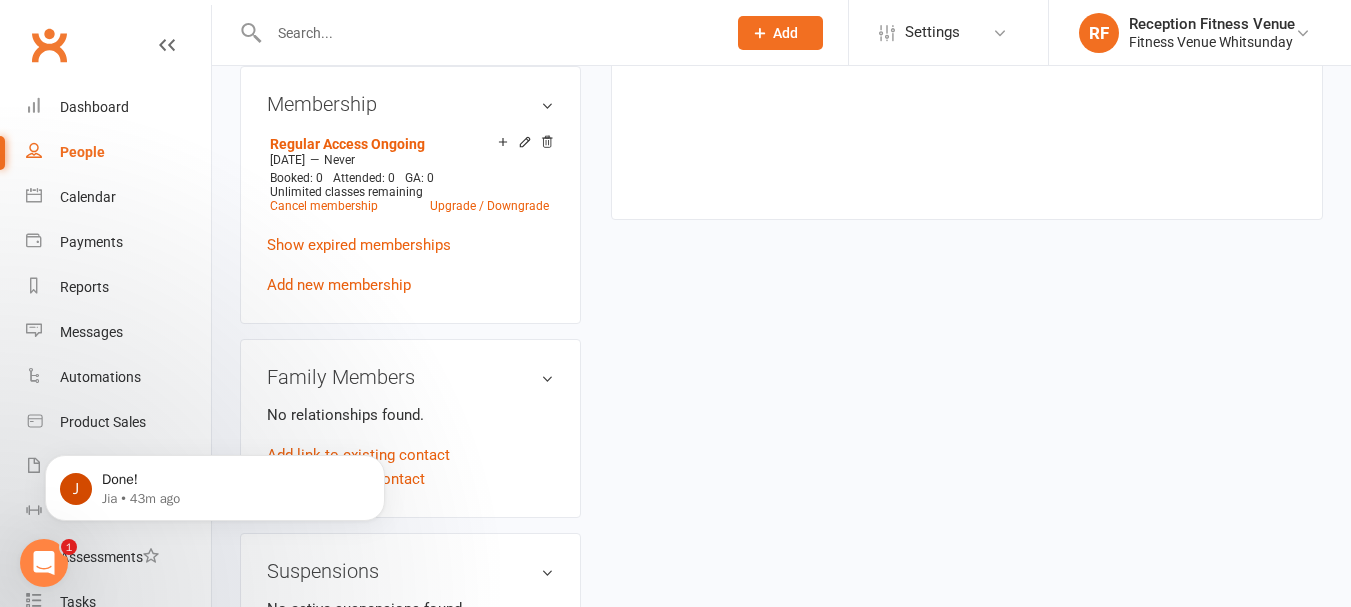 scroll, scrollTop: 1100, scrollLeft: 0, axis: vertical 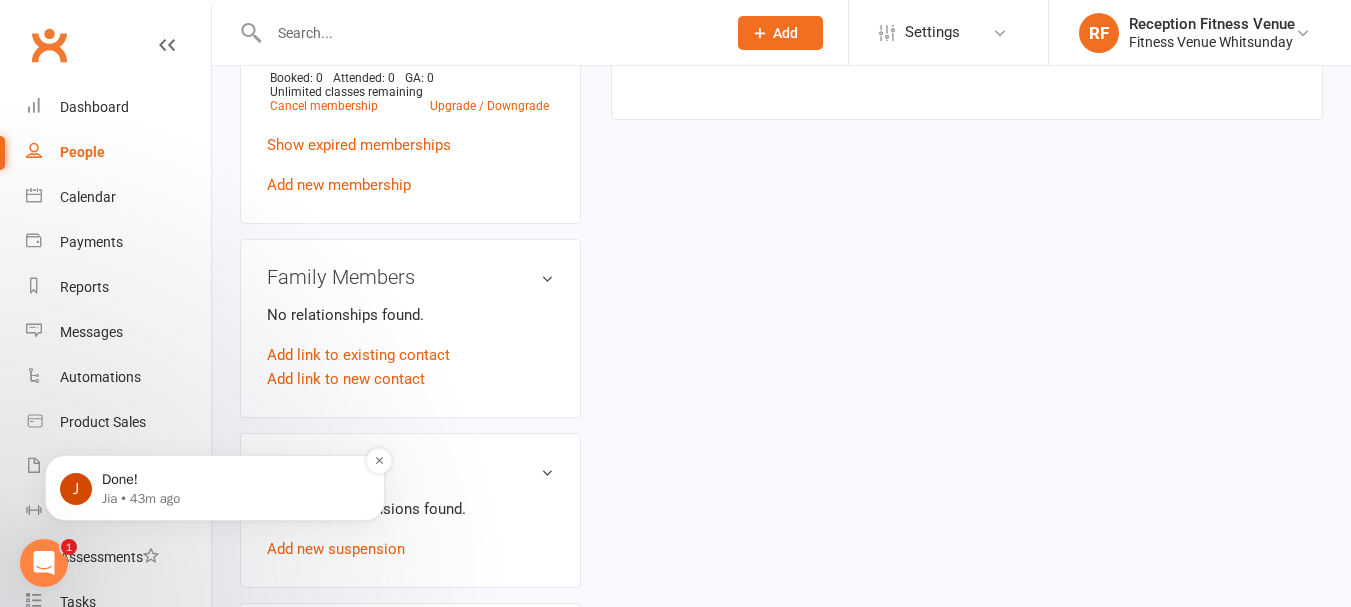click on "Jia • 43m ago" at bounding box center (231, 499) 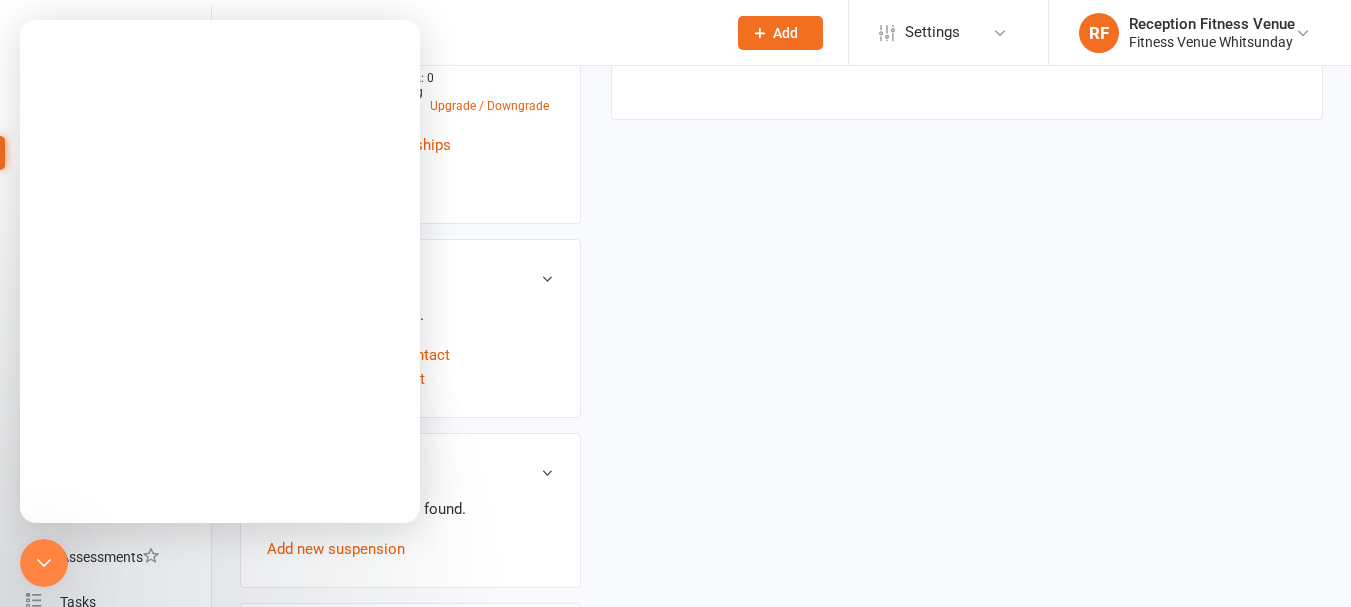 scroll, scrollTop: 0, scrollLeft: 0, axis: both 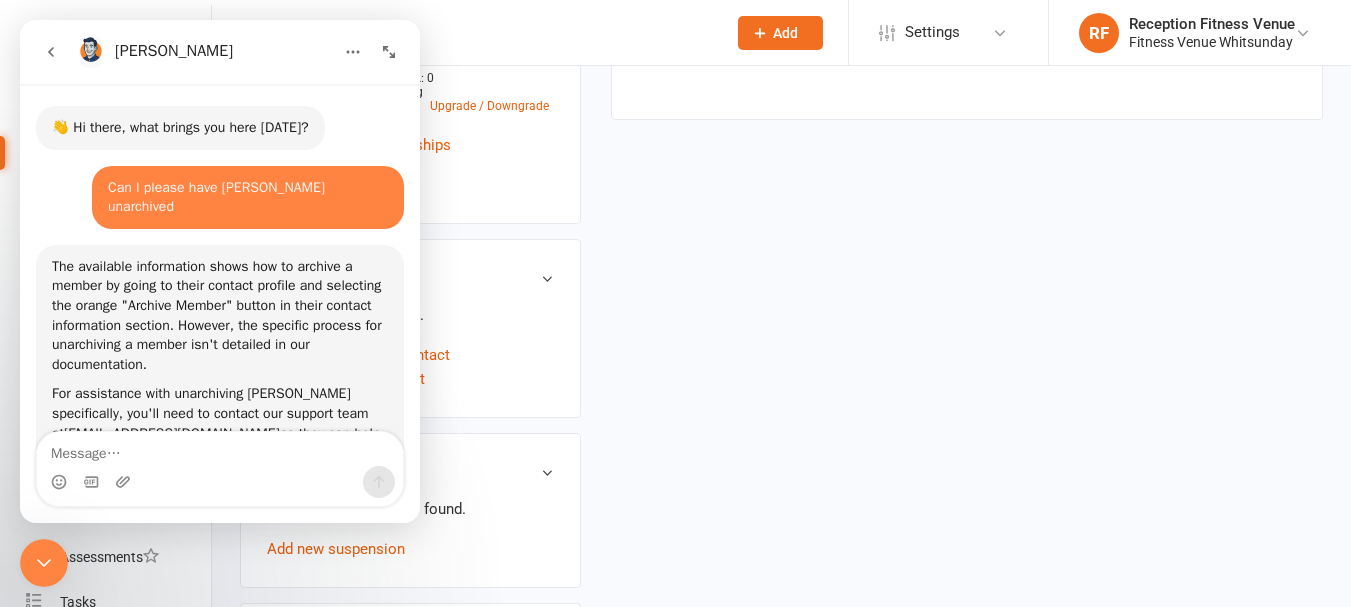 drag, startPoint x: 57, startPoint y: 565, endPoint x: 291, endPoint y: 1016, distance: 508.09152 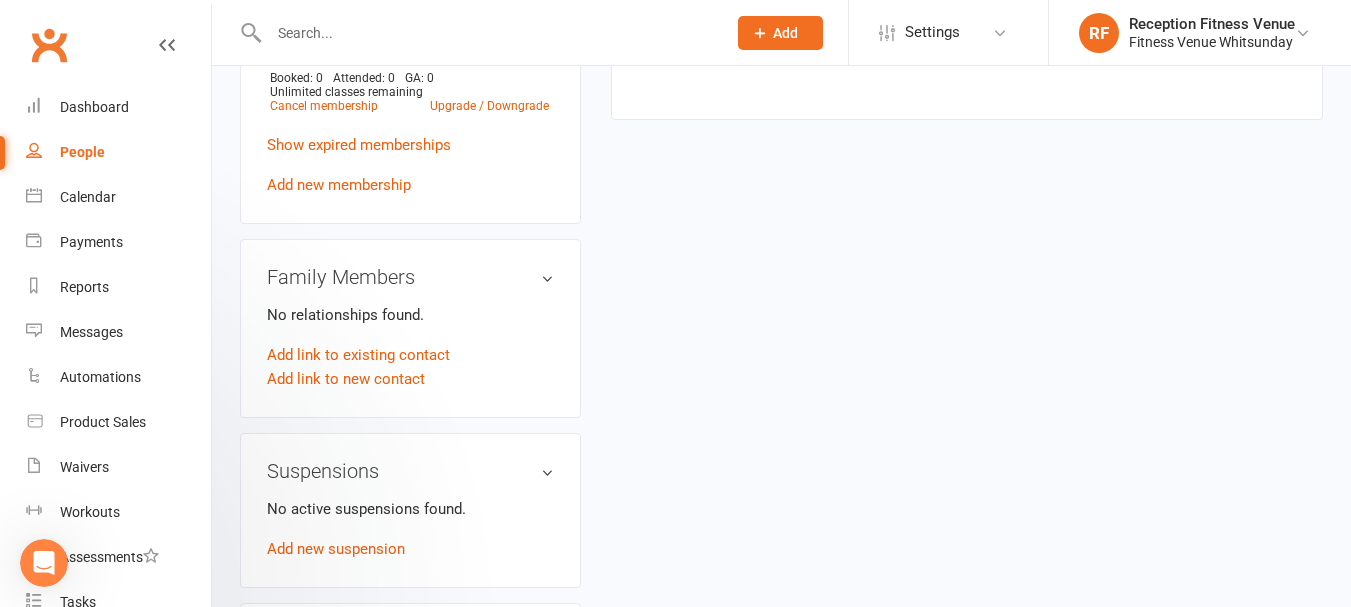 scroll, scrollTop: 0, scrollLeft: 0, axis: both 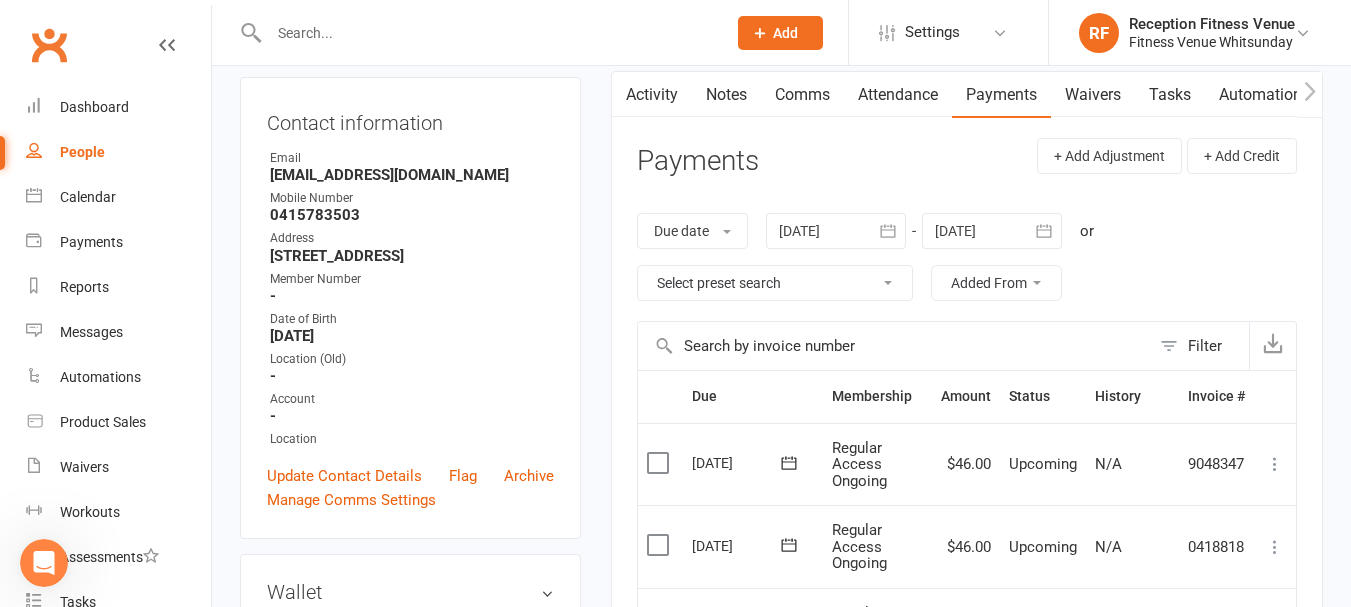 click at bounding box center (487, 33) 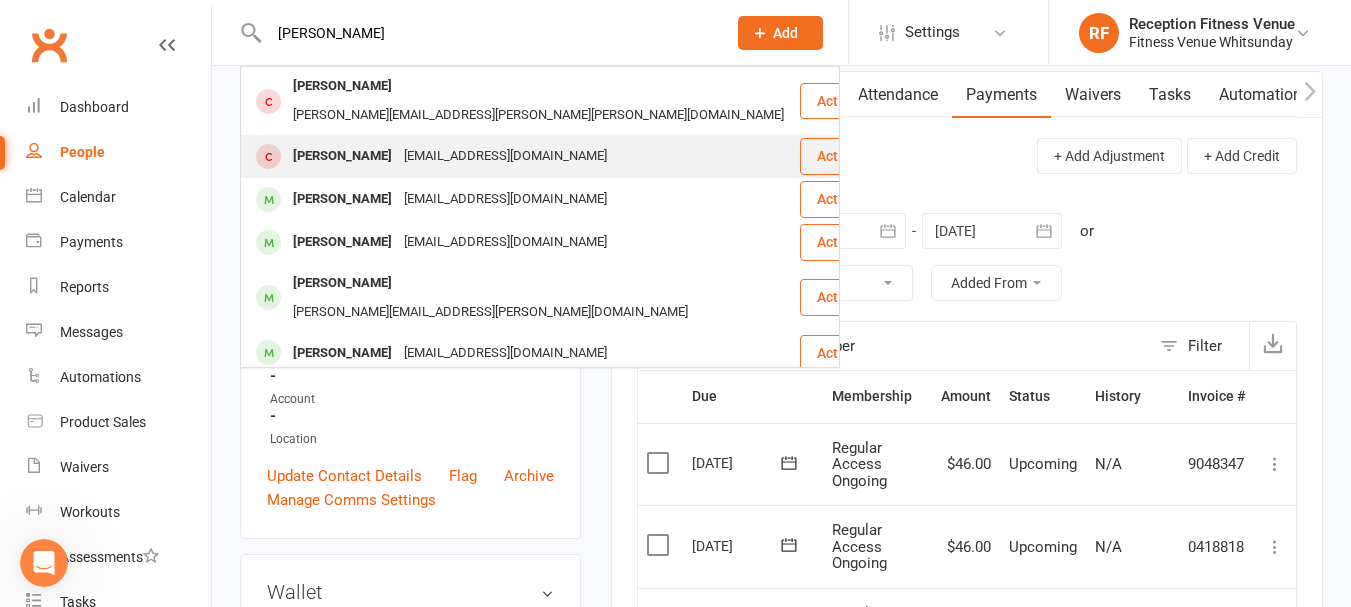 type on "clark" 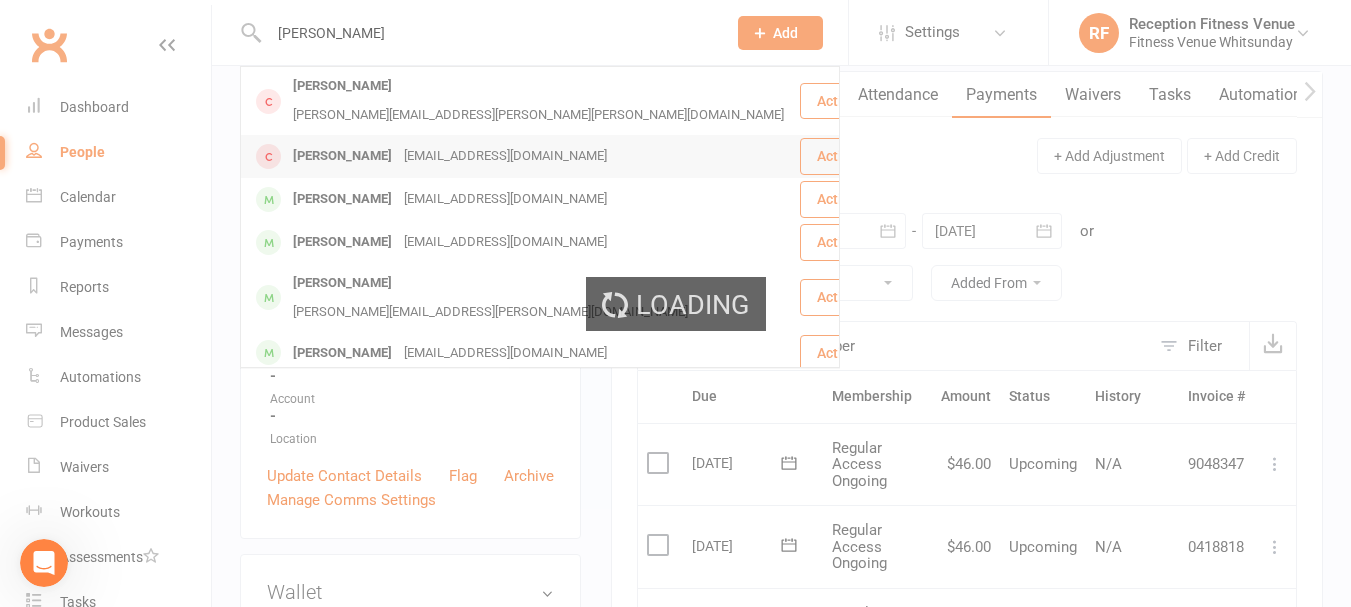 type 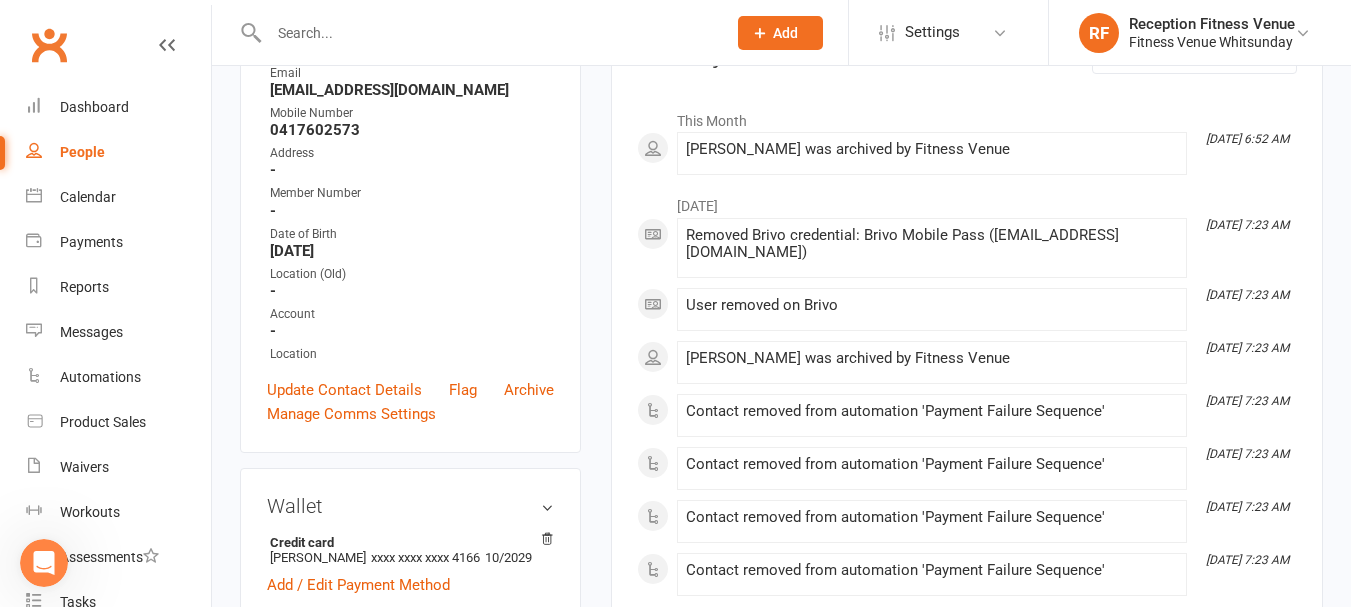 scroll, scrollTop: 500, scrollLeft: 0, axis: vertical 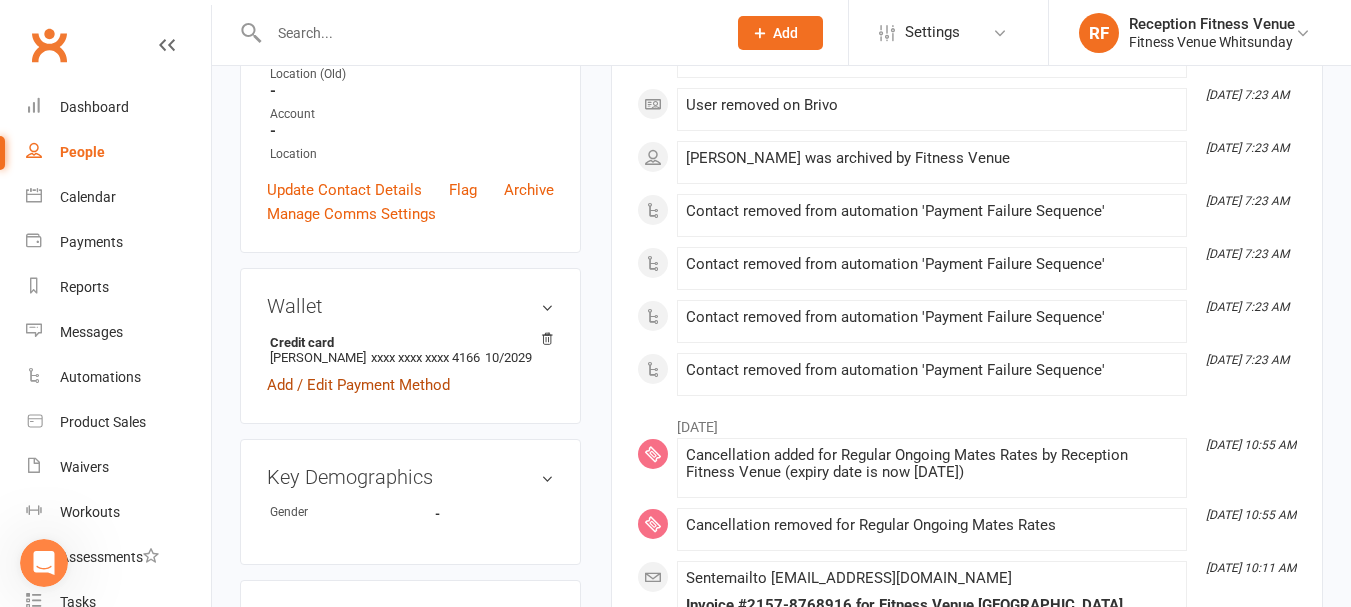 click on "Add / Edit Payment Method" at bounding box center (358, 385) 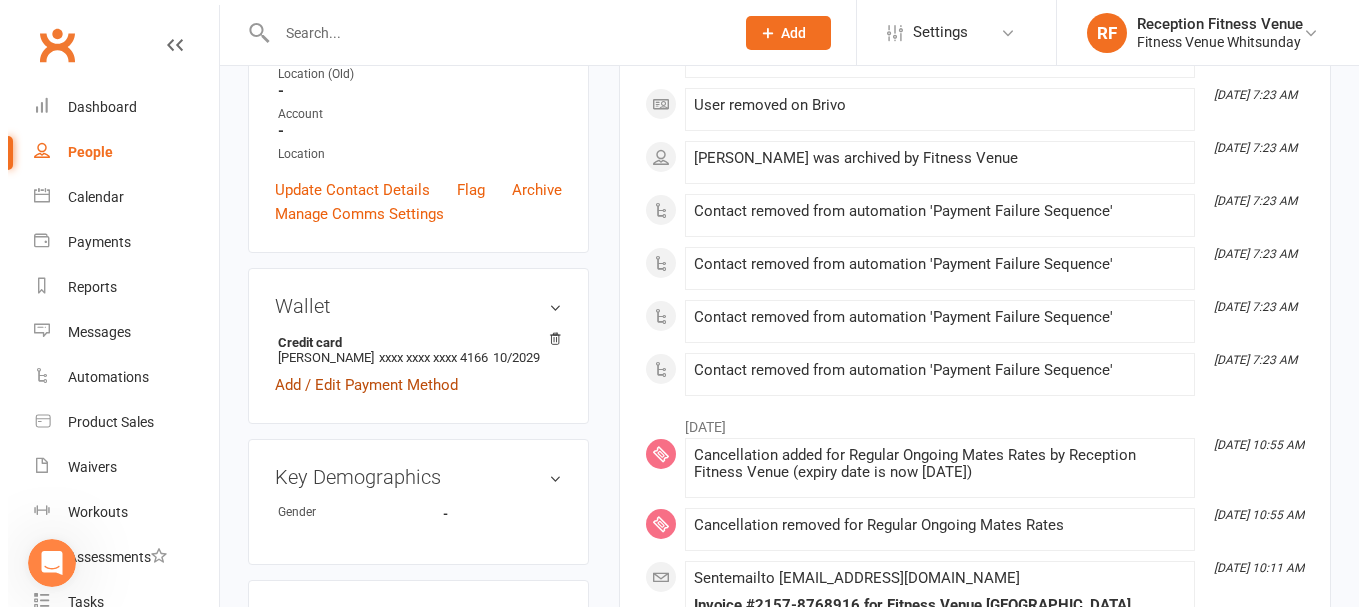 scroll, scrollTop: 482, scrollLeft: 0, axis: vertical 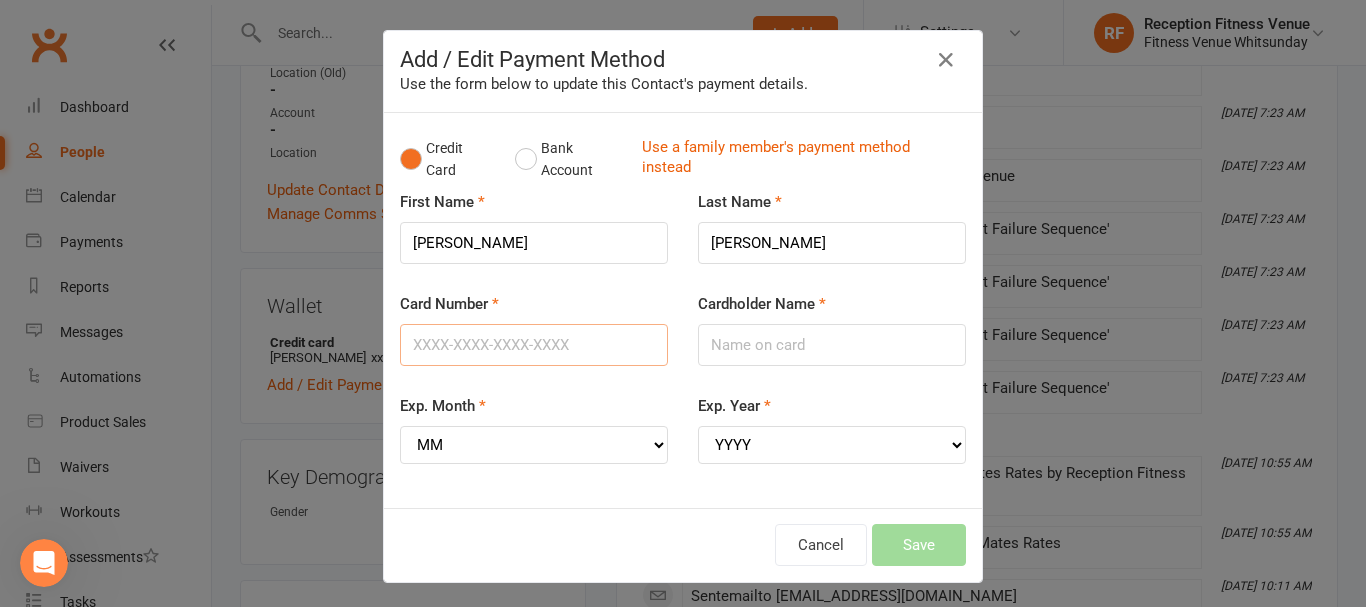 click on "Card Number" at bounding box center (534, 345) 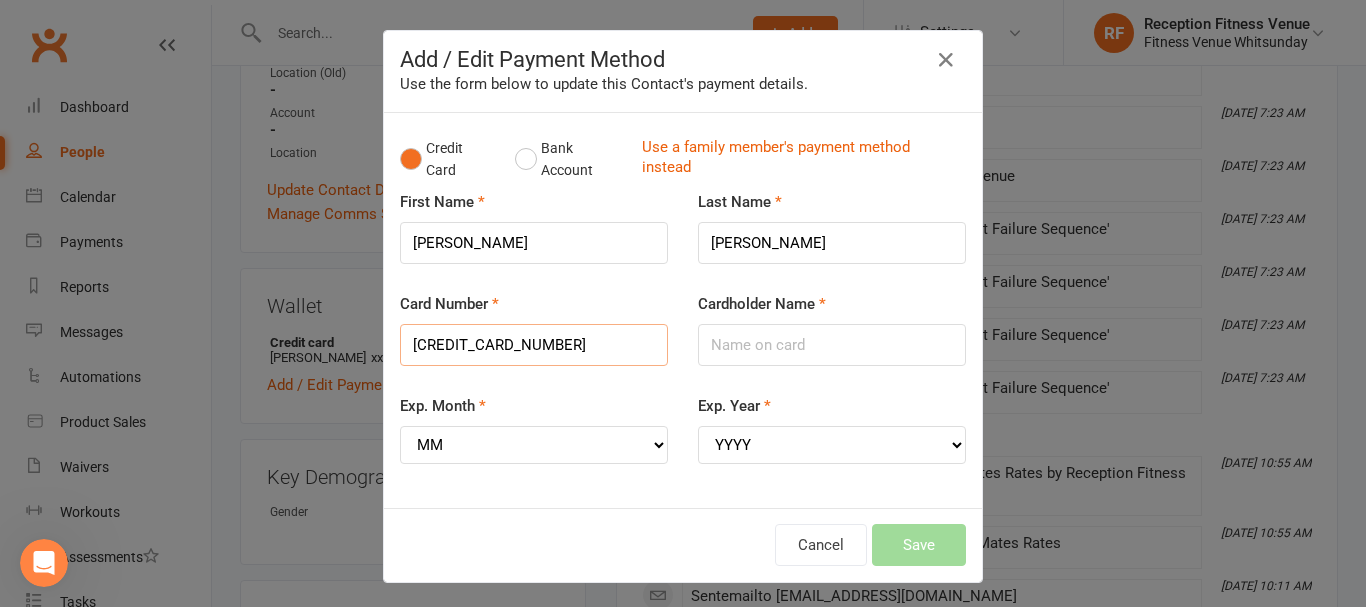 type on "4622630087854166" 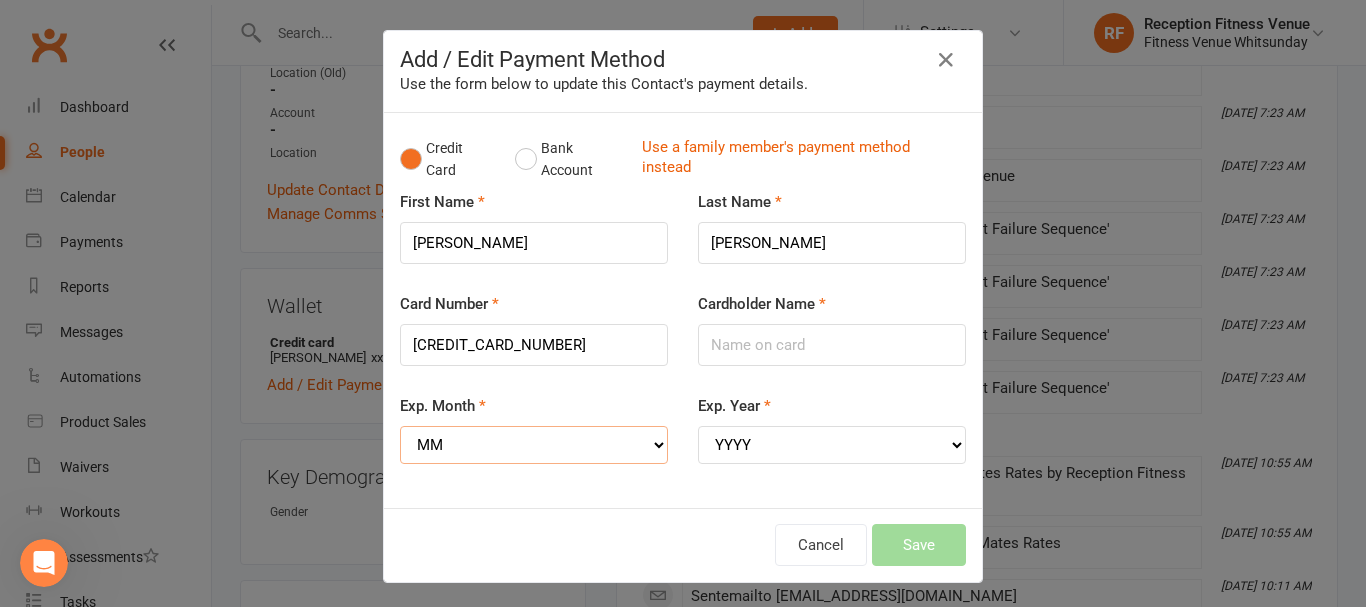 click on "MM 01 02 03 04 05 06 07 08 09 10 11 12" at bounding box center [534, 445] 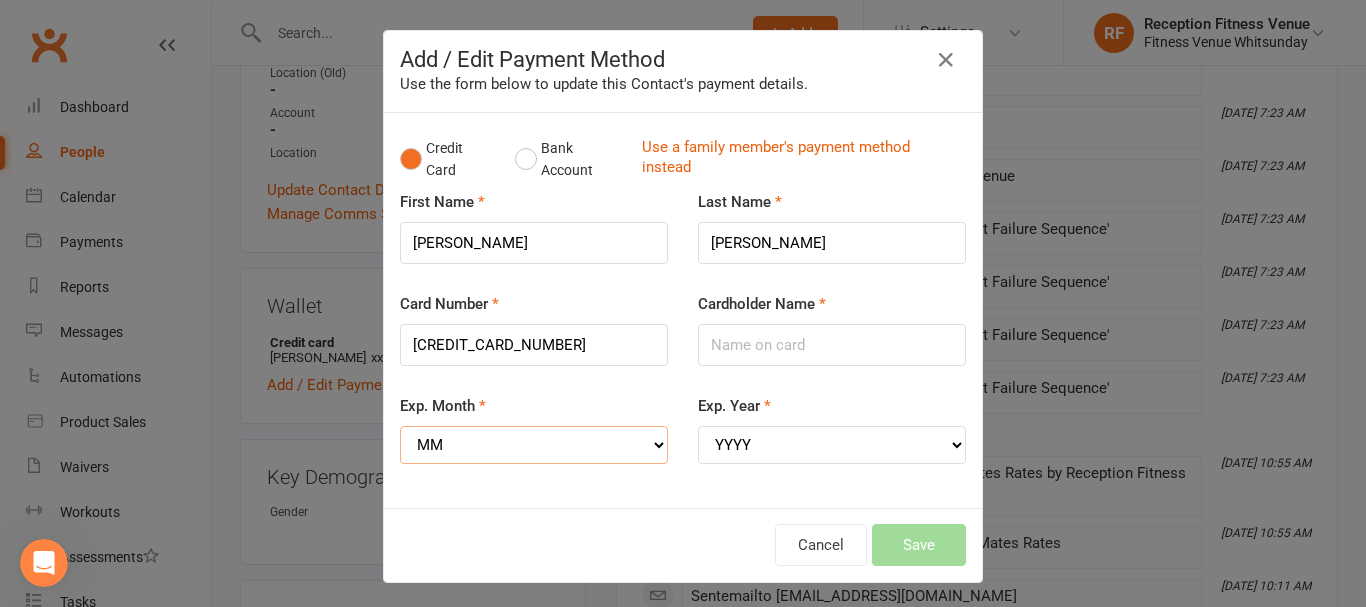 select on "10" 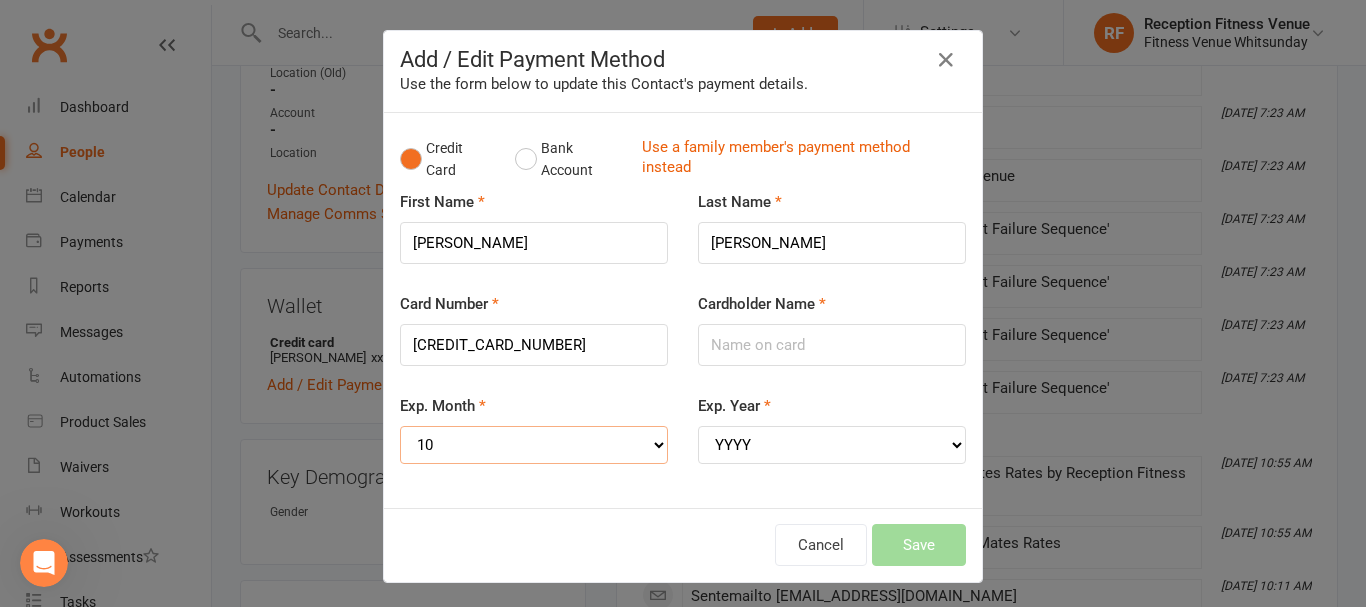 click on "MM 01 02 03 04 05 06 07 08 09 10 11 12" at bounding box center [534, 445] 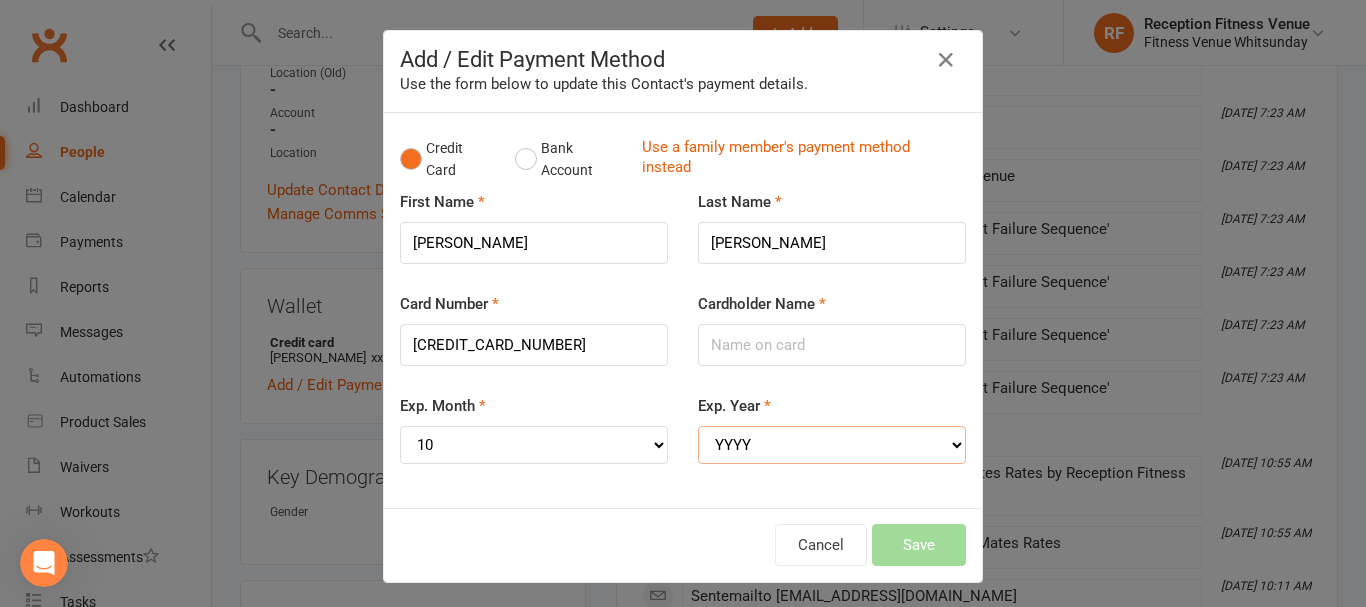 click on "YYYY 2025 2026 2027 2028 2029 2030 2031 2032 2033 2034" at bounding box center [832, 445] 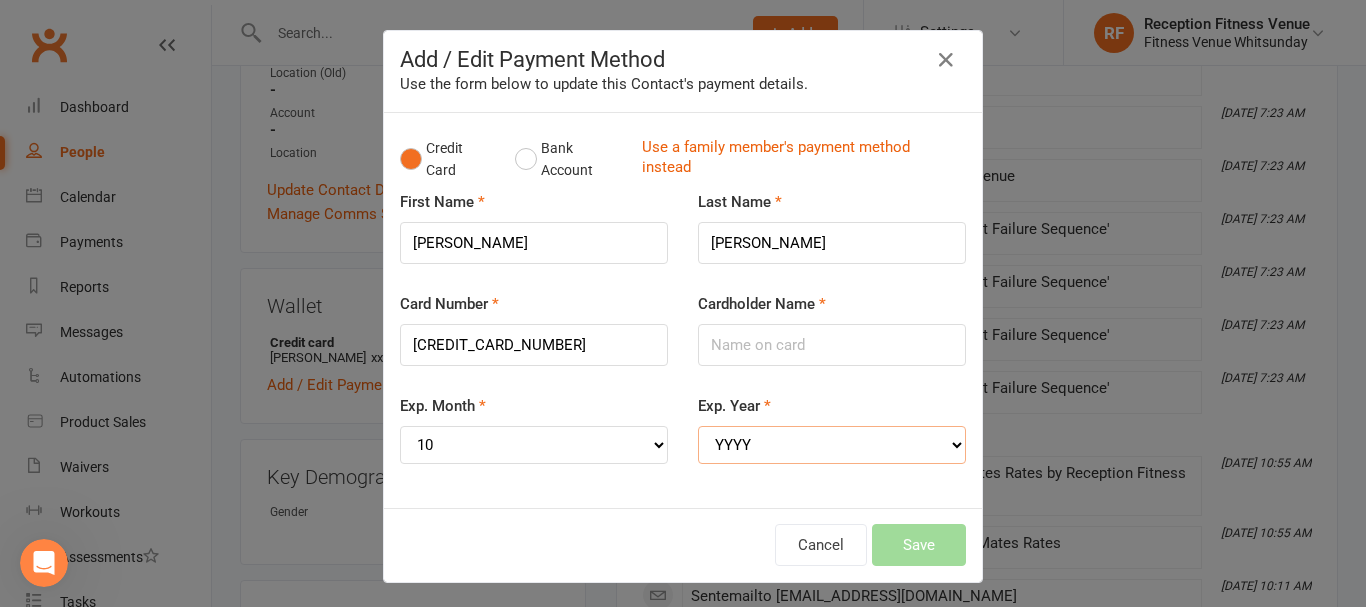 select on "2029" 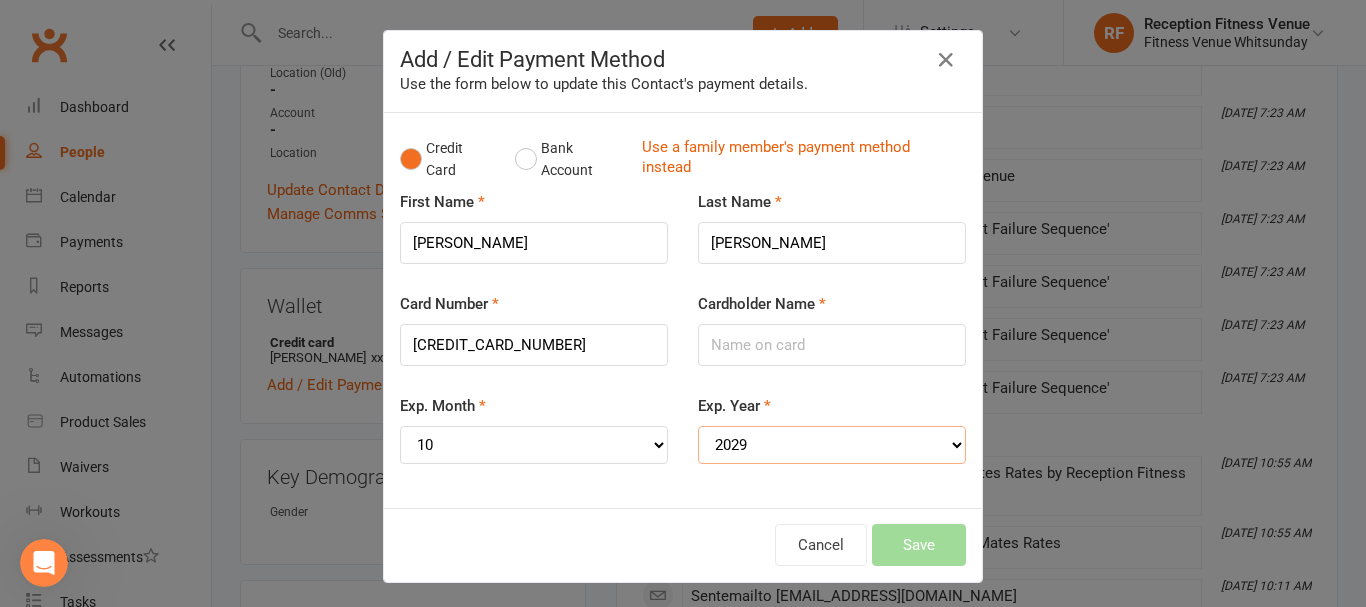 click on "YYYY 2025 2026 2027 2028 2029 2030 2031 2032 2033 2034" at bounding box center [832, 445] 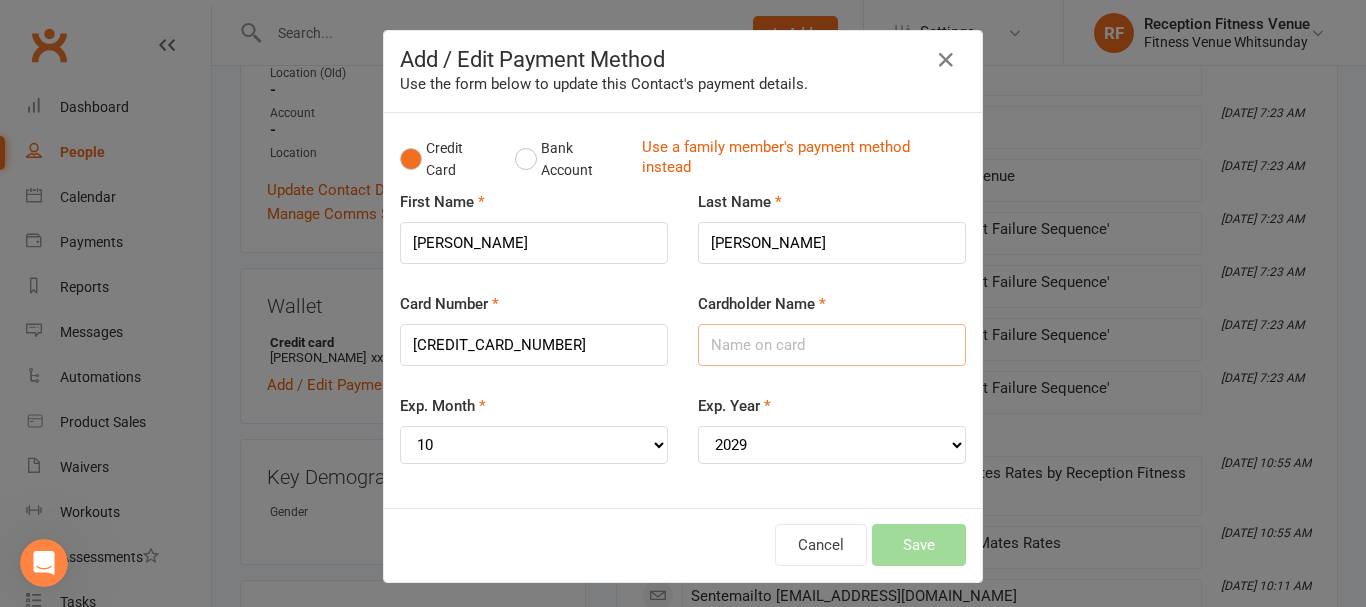 click on "Cardholder Name" at bounding box center (832, 345) 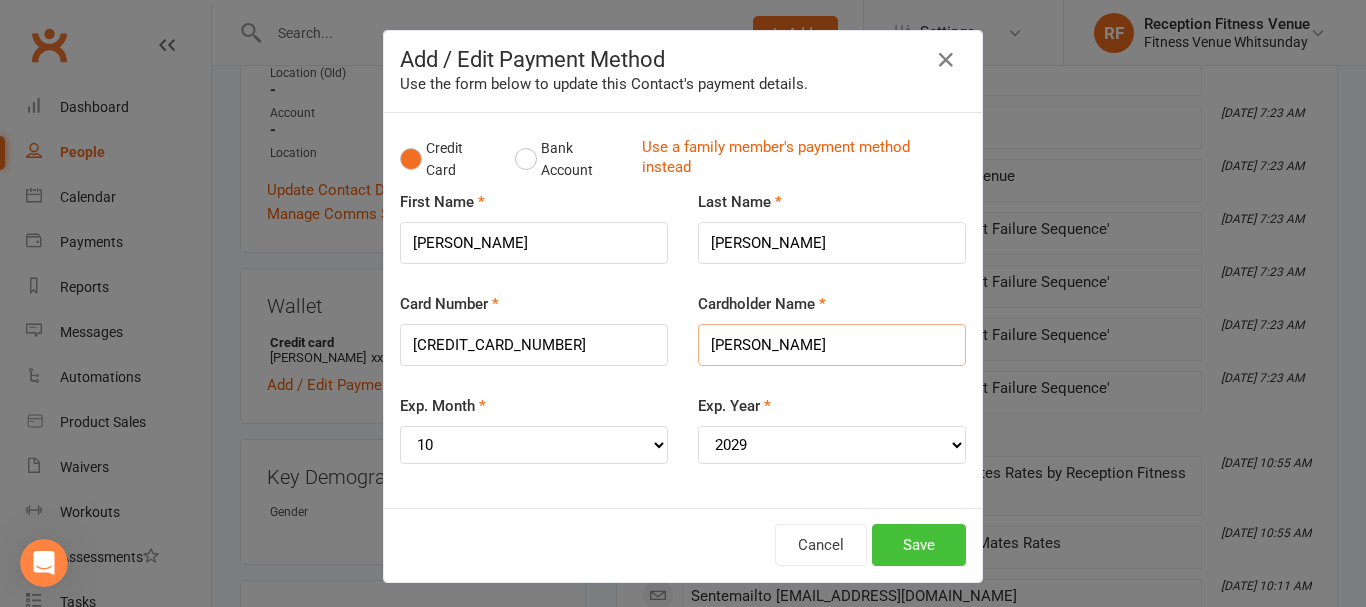 type on "Joshua Clark" 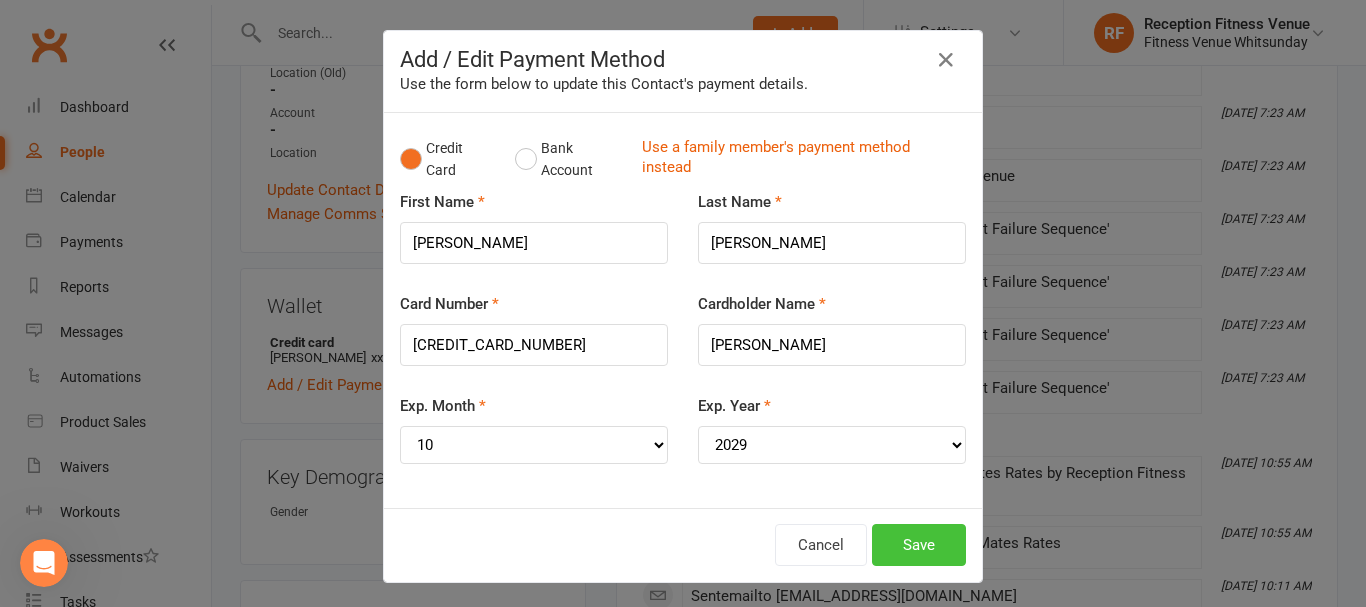 click on "Save" at bounding box center (919, 545) 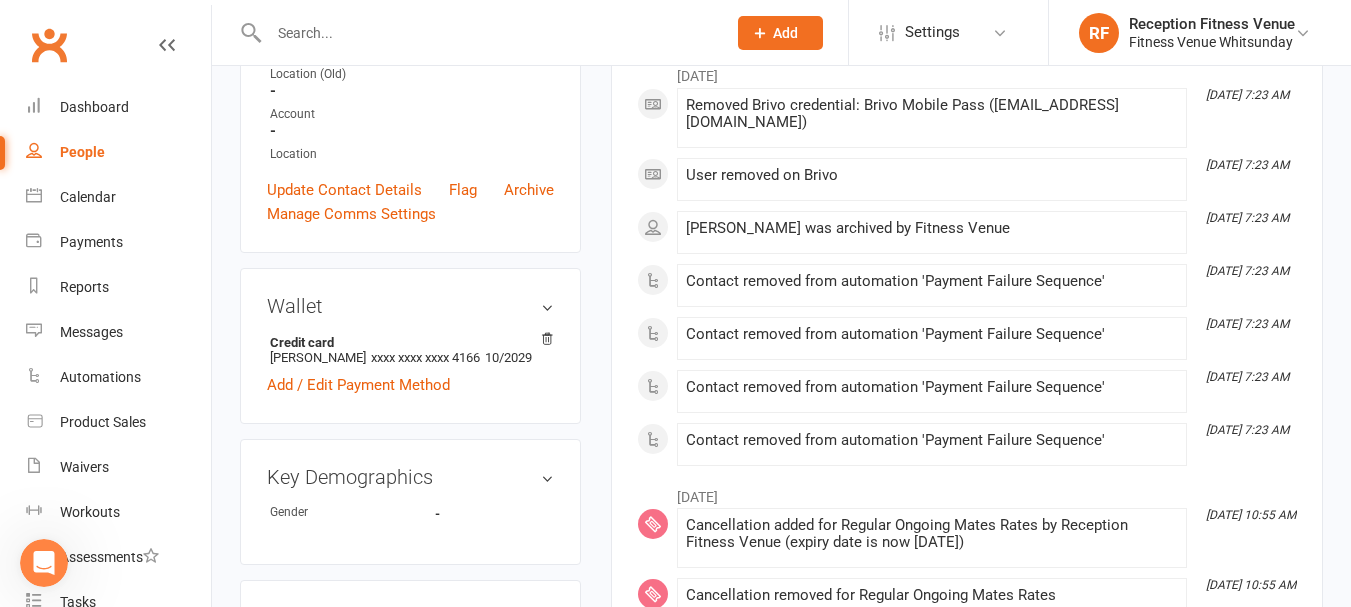 scroll, scrollTop: 700, scrollLeft: 0, axis: vertical 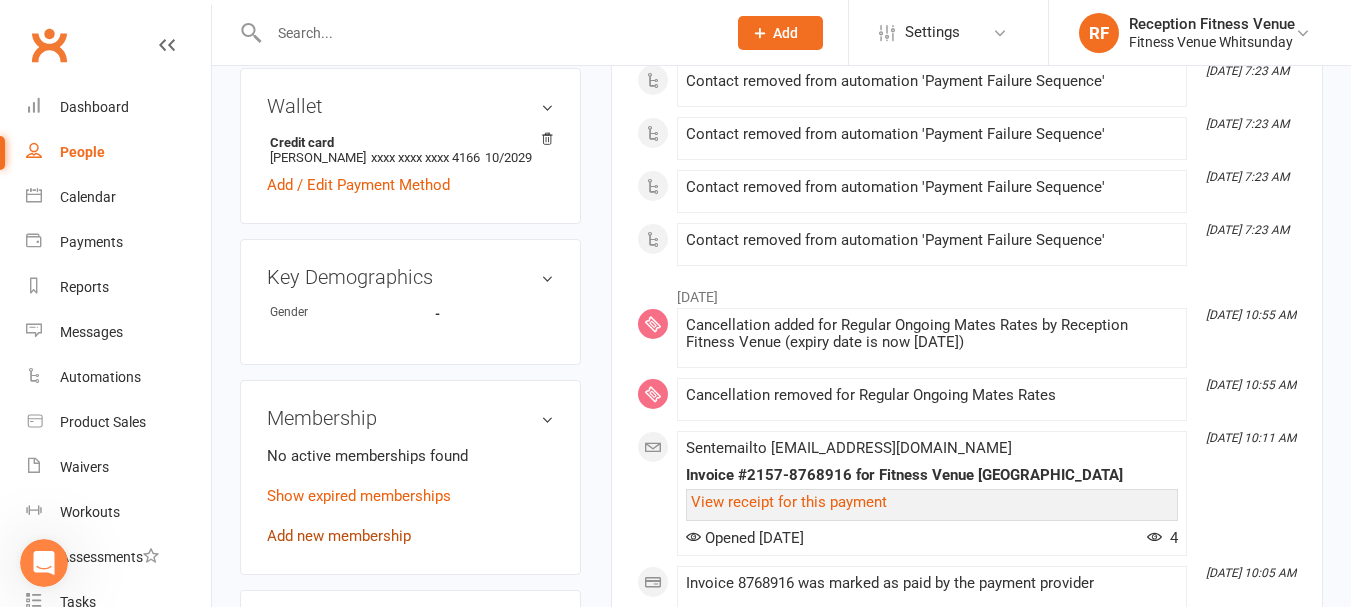 click on "Add new membership" at bounding box center (339, 536) 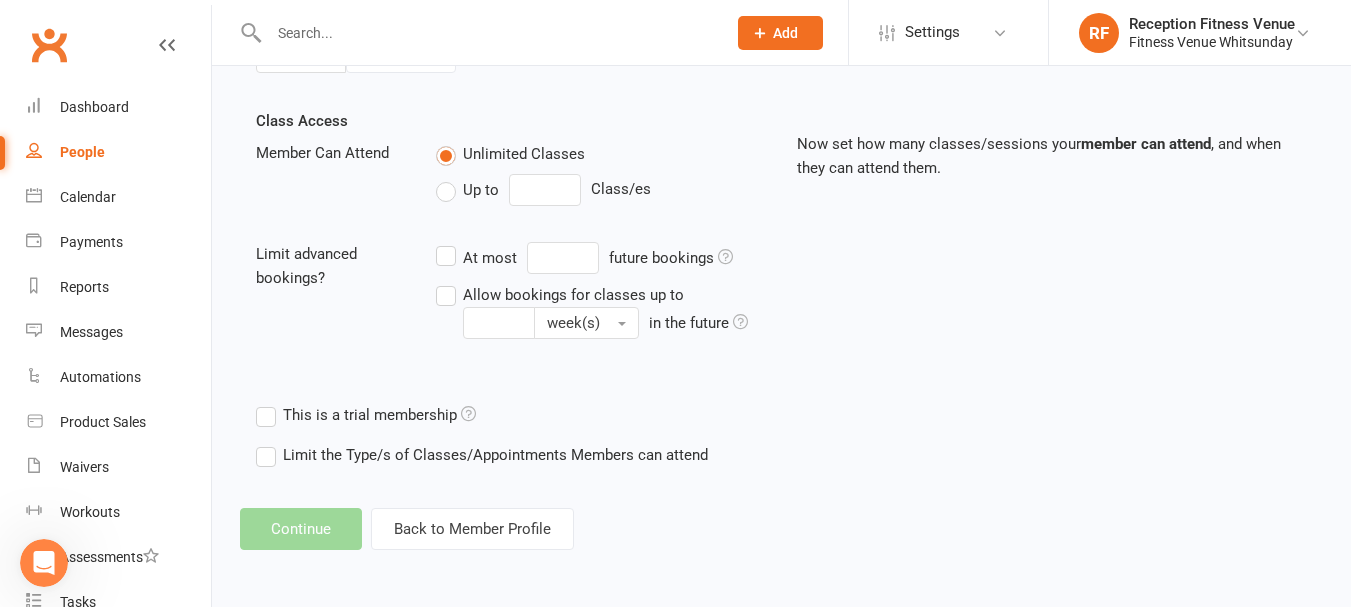 scroll, scrollTop: 0, scrollLeft: 0, axis: both 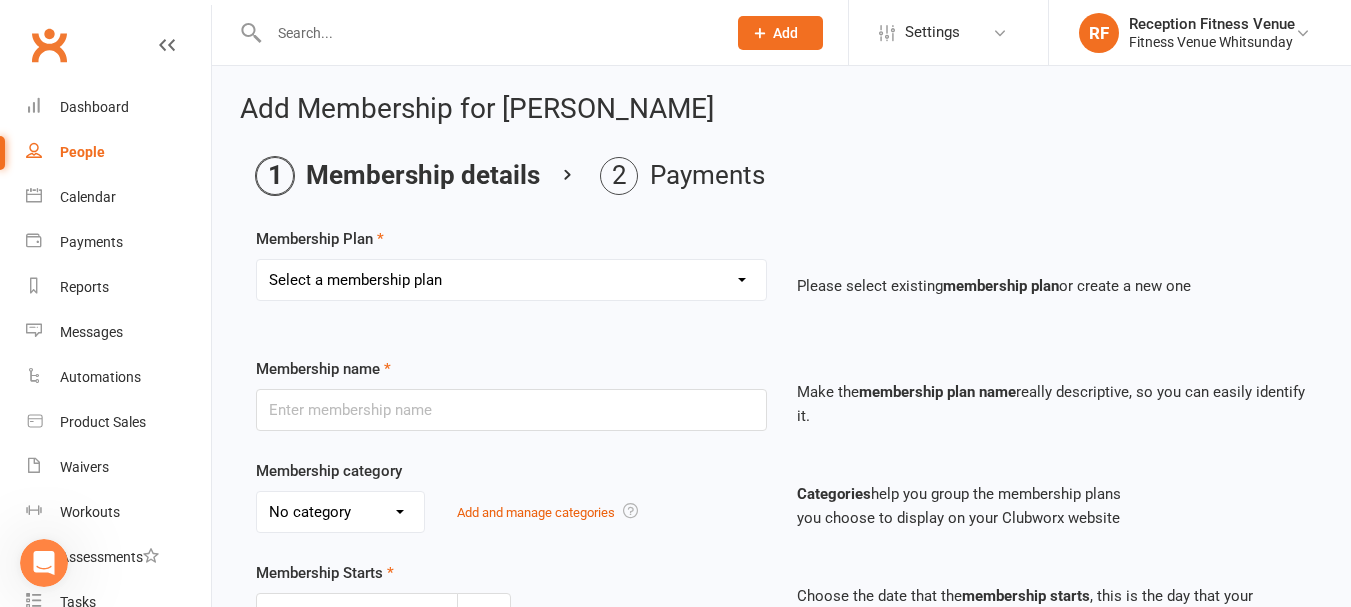 click on "Select a membership plan Create new Membership Plan Regular Access Ongoing Regular Ongoing Mates Rates Base Rate 1 month Select Rate 1 Month 3 Months 6 Months 12 months 10 Pass 10 Pass Select 1 Week Workcover 8 Week Challenge FV Staff 1 Month Student Regular Kids Personal Training PAYG Student Ongoing Casual Attendance 10 Pass Student 5 Pass Infrared Sauna 1 Week Student 2 Weeks 6 Week Reset" at bounding box center (511, 280) 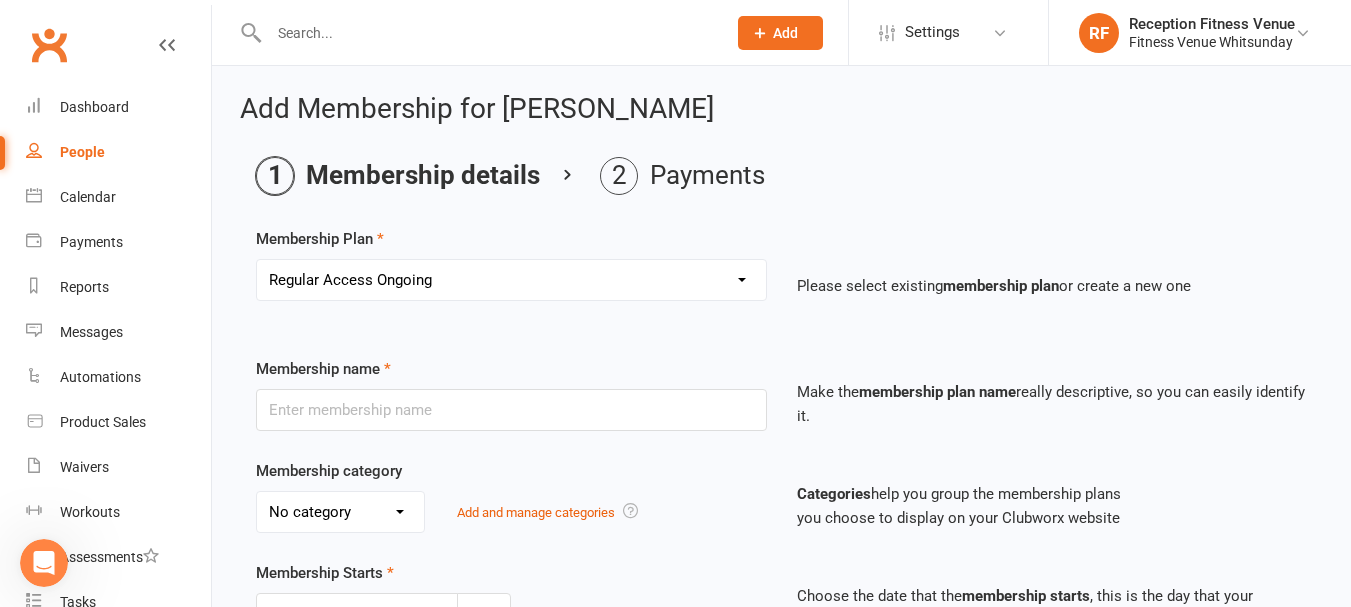 click on "Select a membership plan Create new Membership Plan Regular Access Ongoing Regular Ongoing Mates Rates Base Rate 1 month Select Rate 1 Month 3 Months 6 Months 12 months 10 Pass 10 Pass Select 1 Week Workcover 8 Week Challenge FV Staff 1 Month Student Regular Kids Personal Training PAYG Student Ongoing Casual Attendance 10 Pass Student 5 Pass Infrared Sauna 1 Week Student 2 Weeks 6 Week Reset" at bounding box center [511, 280] 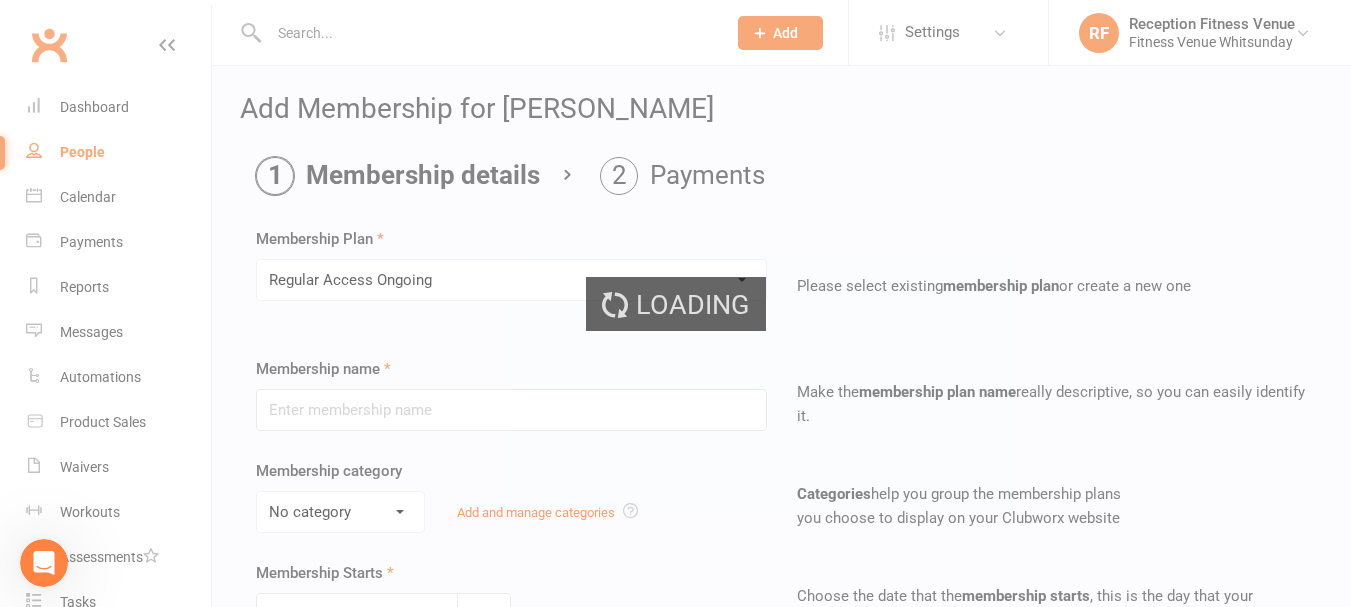 type on "Regular Access Ongoing" 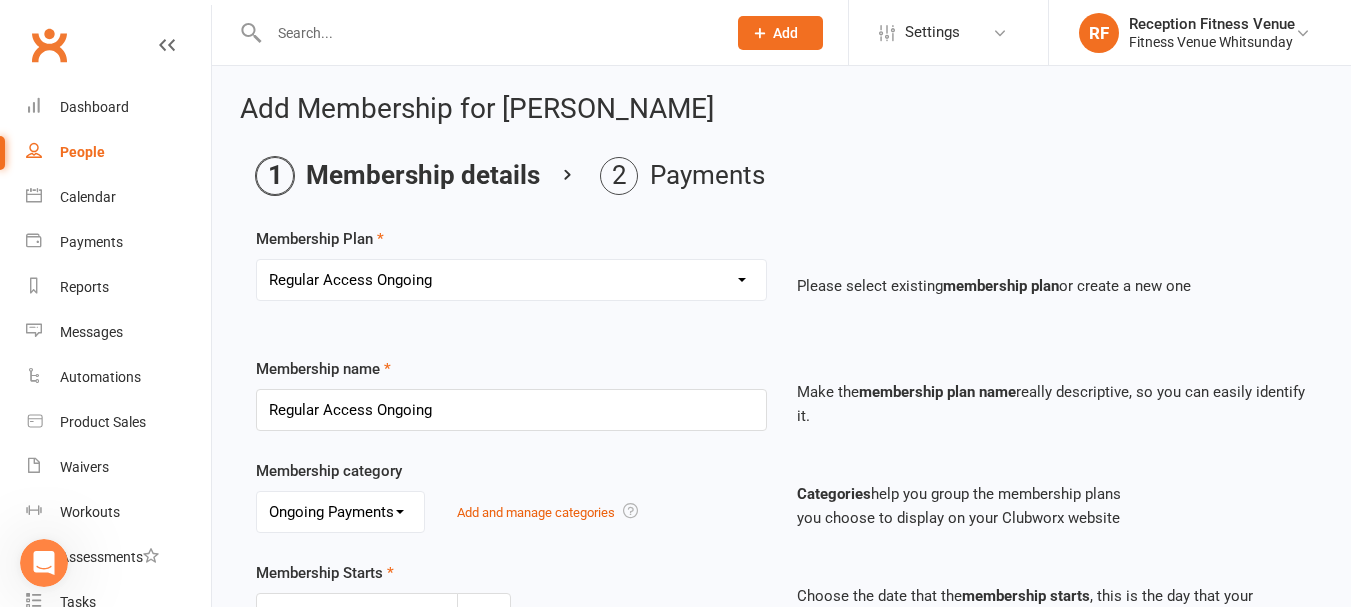 click on "Membership details Payments" at bounding box center (781, 176) 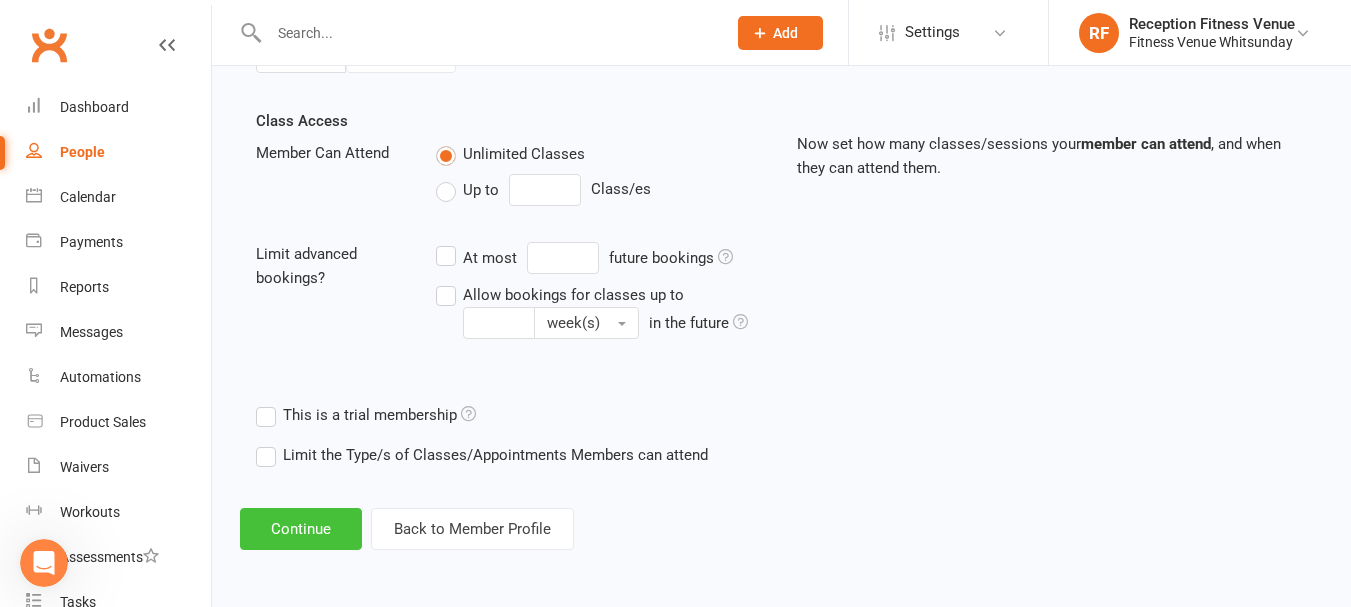 click on "Continue" at bounding box center [301, 529] 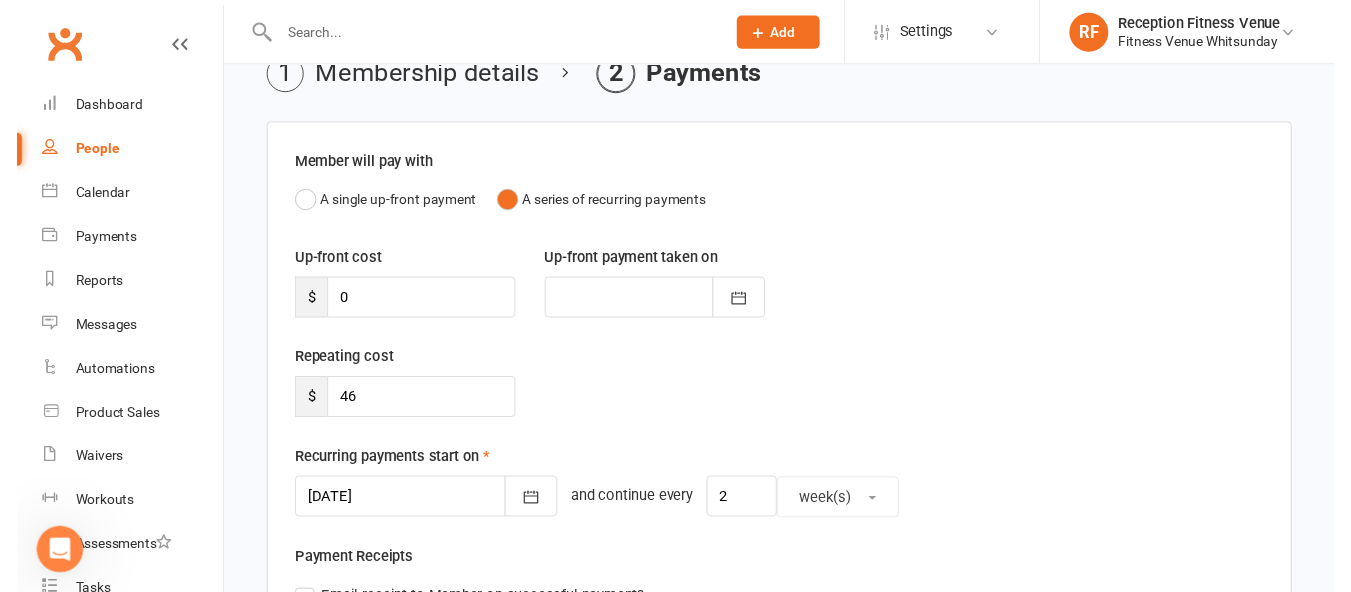 scroll, scrollTop: 800, scrollLeft: 0, axis: vertical 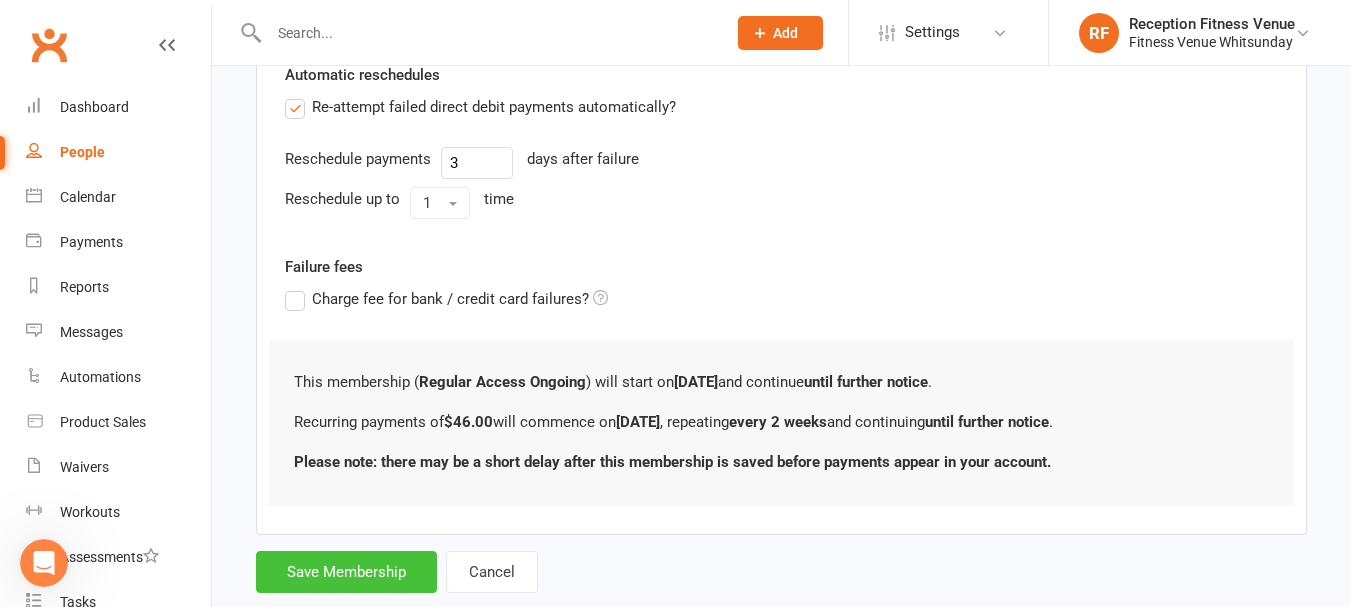 click on "Save Membership" at bounding box center (346, 572) 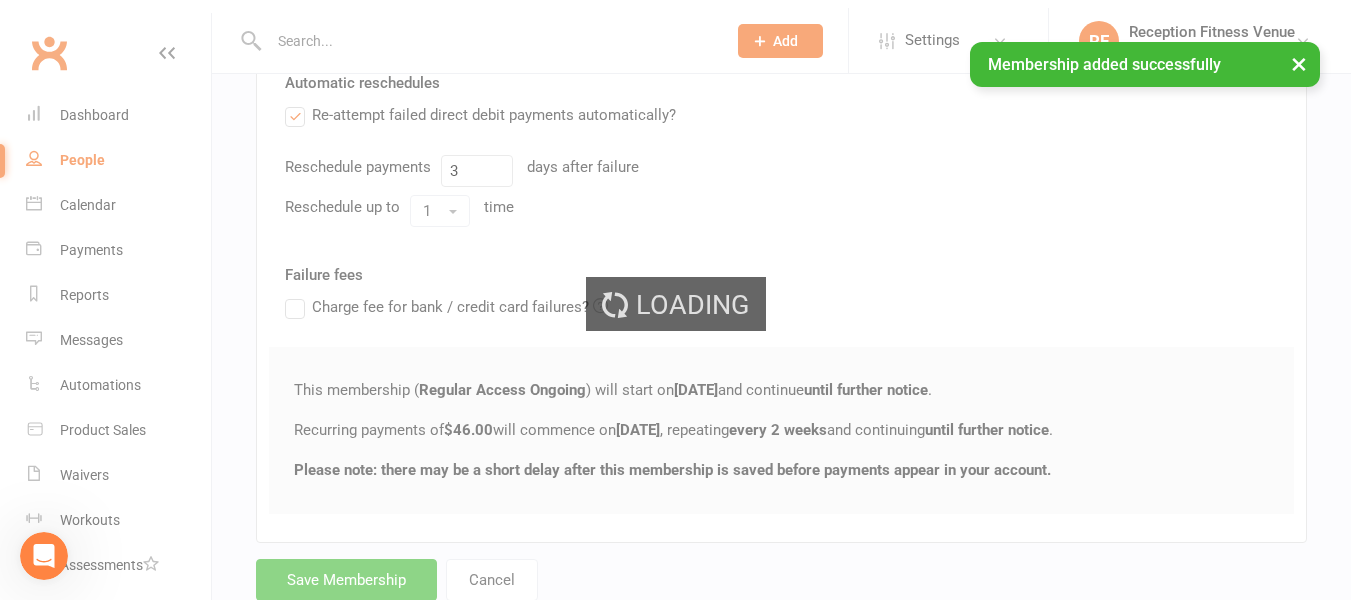 scroll, scrollTop: 466, scrollLeft: 0, axis: vertical 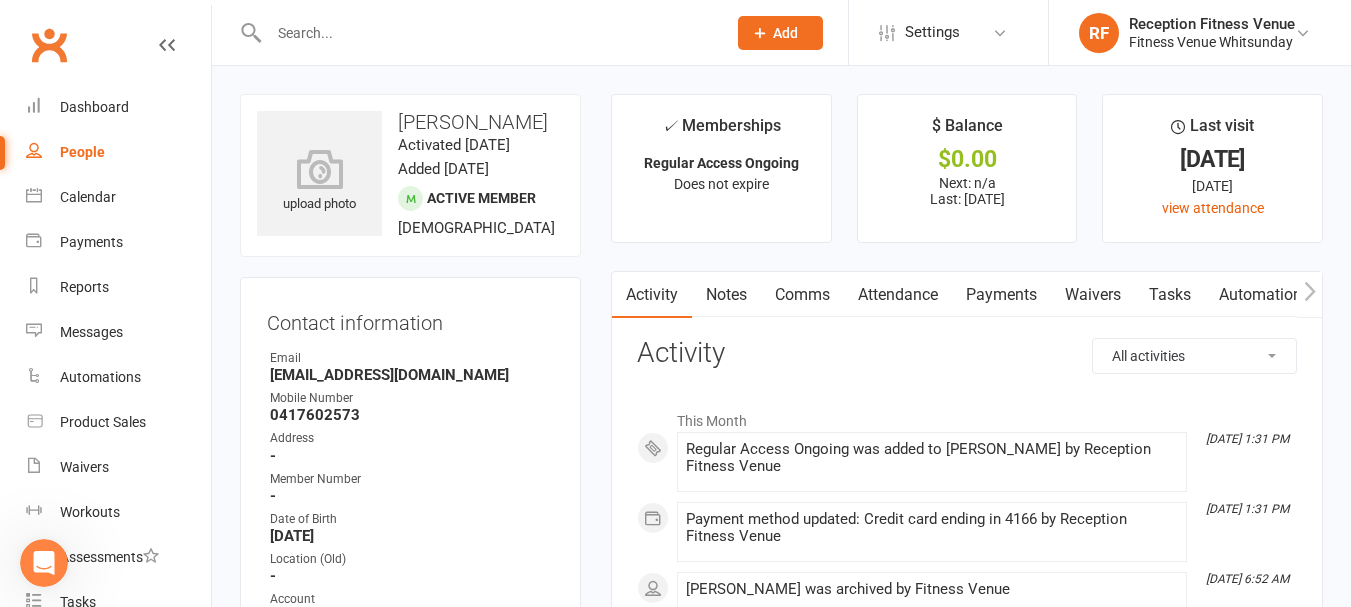 click 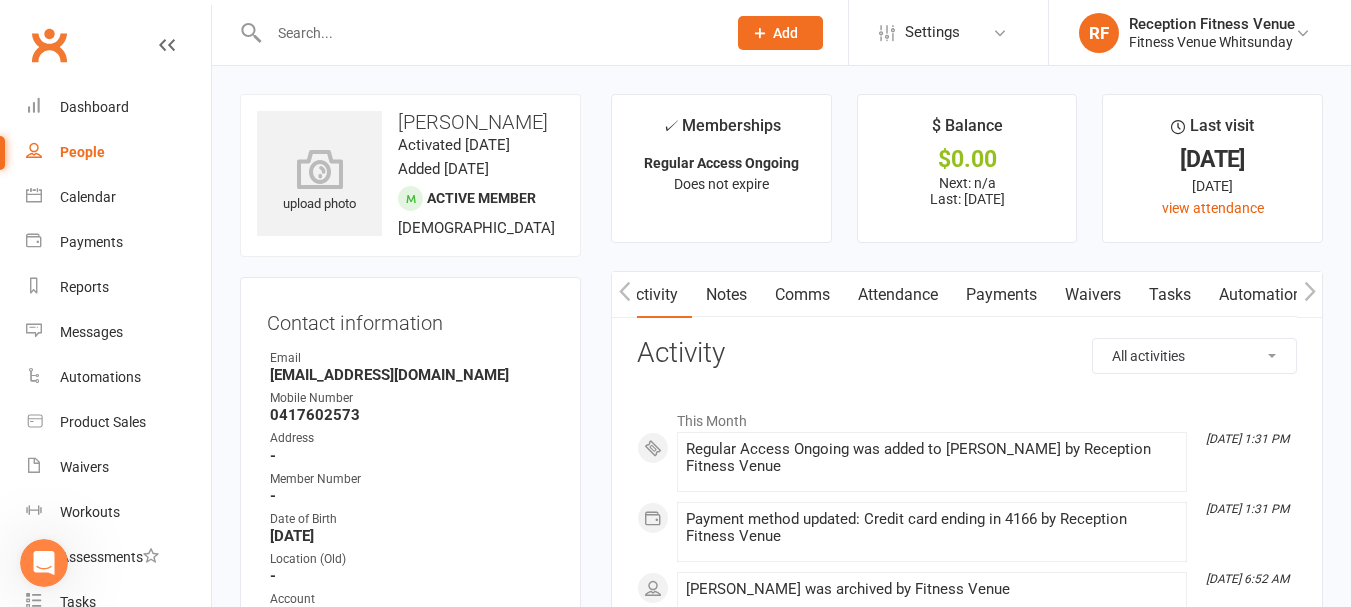 scroll, scrollTop: 0, scrollLeft: 150, axis: horizontal 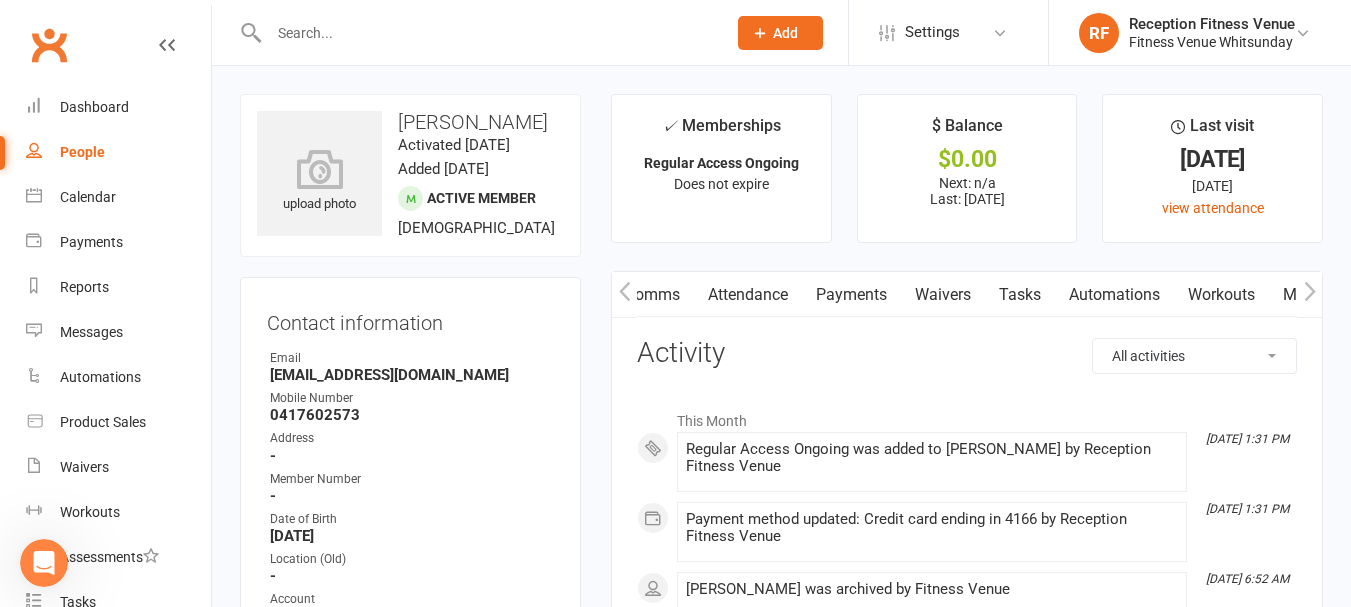 click at bounding box center (1309, 294) 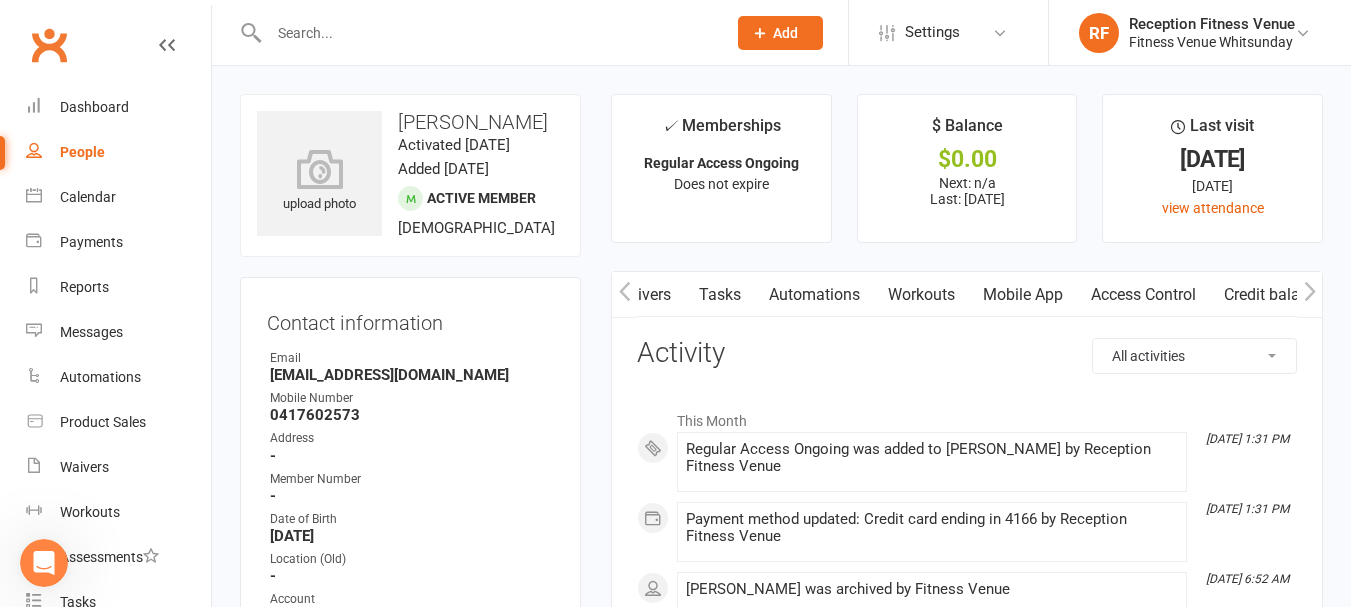 click 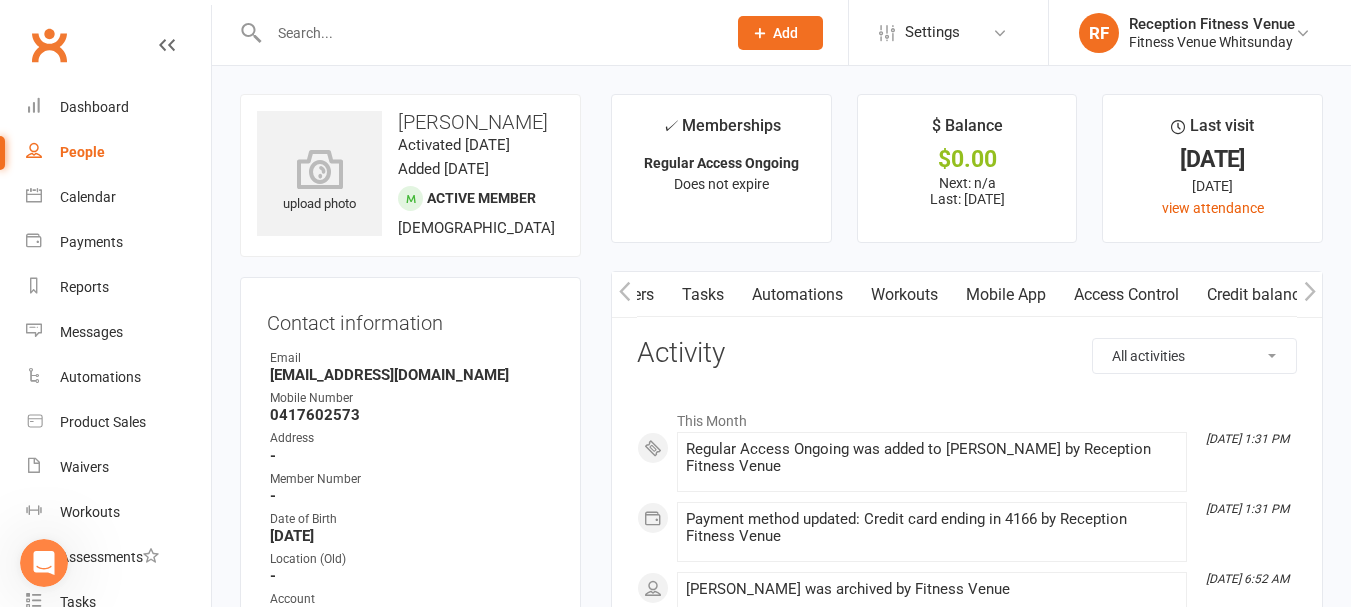 click 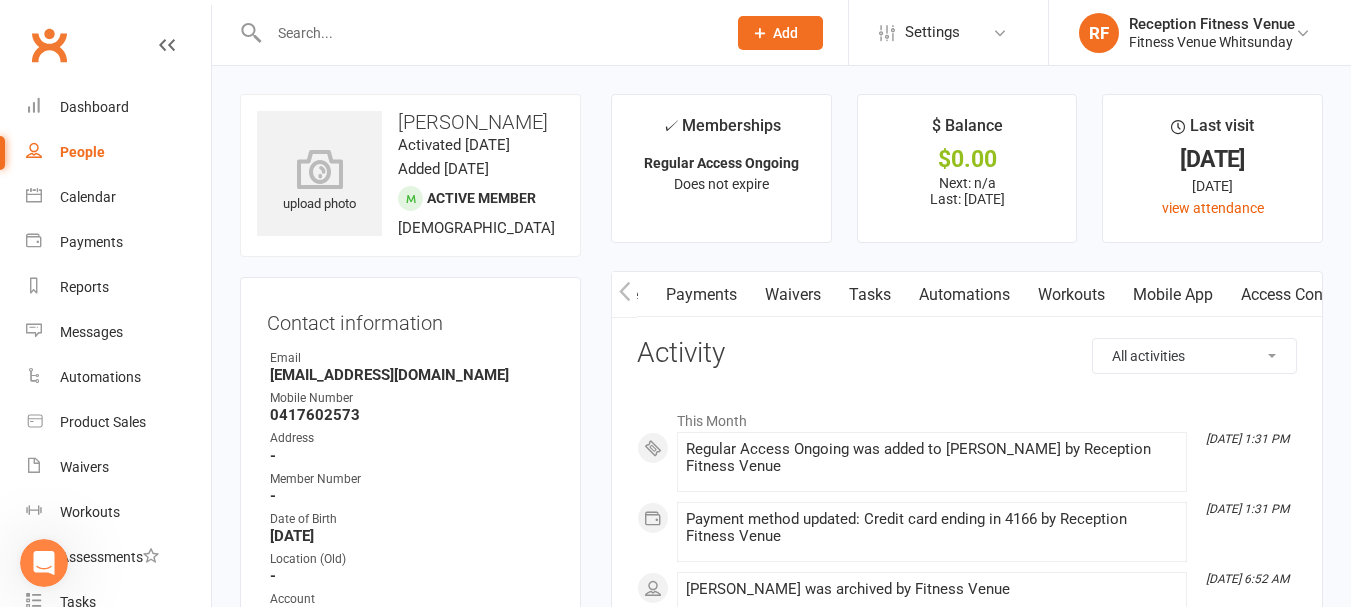 scroll, scrollTop: 0, scrollLeft: 467, axis: horizontal 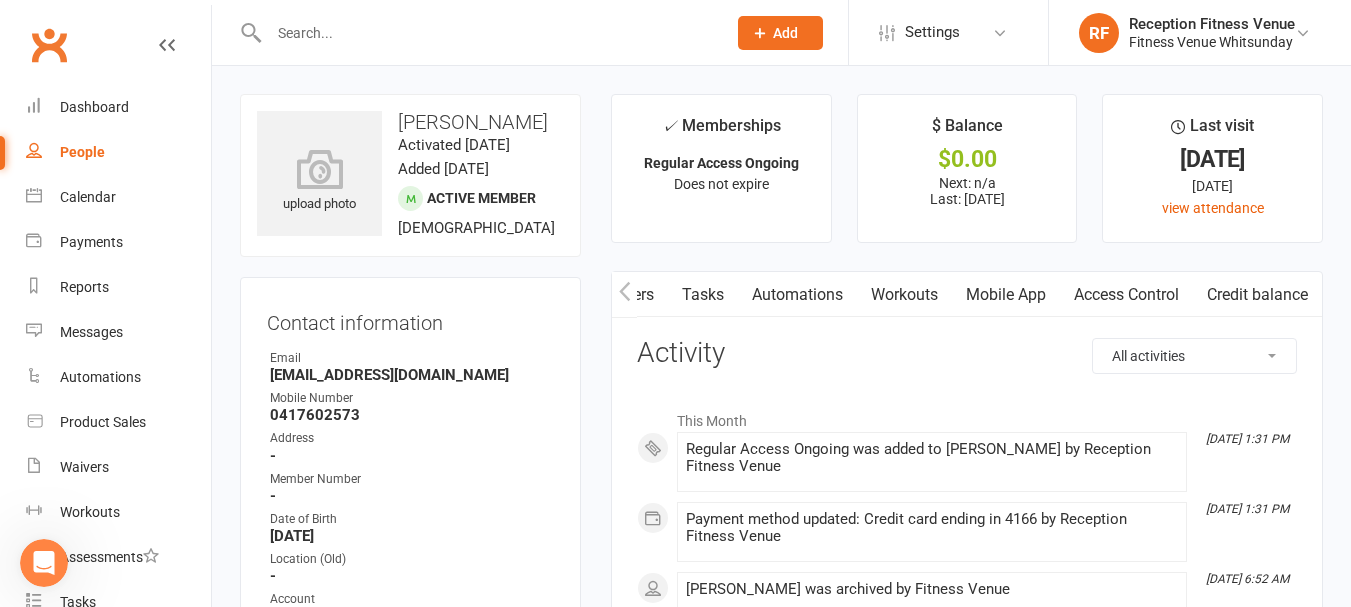 click on "Access Control" at bounding box center (1126, 295) 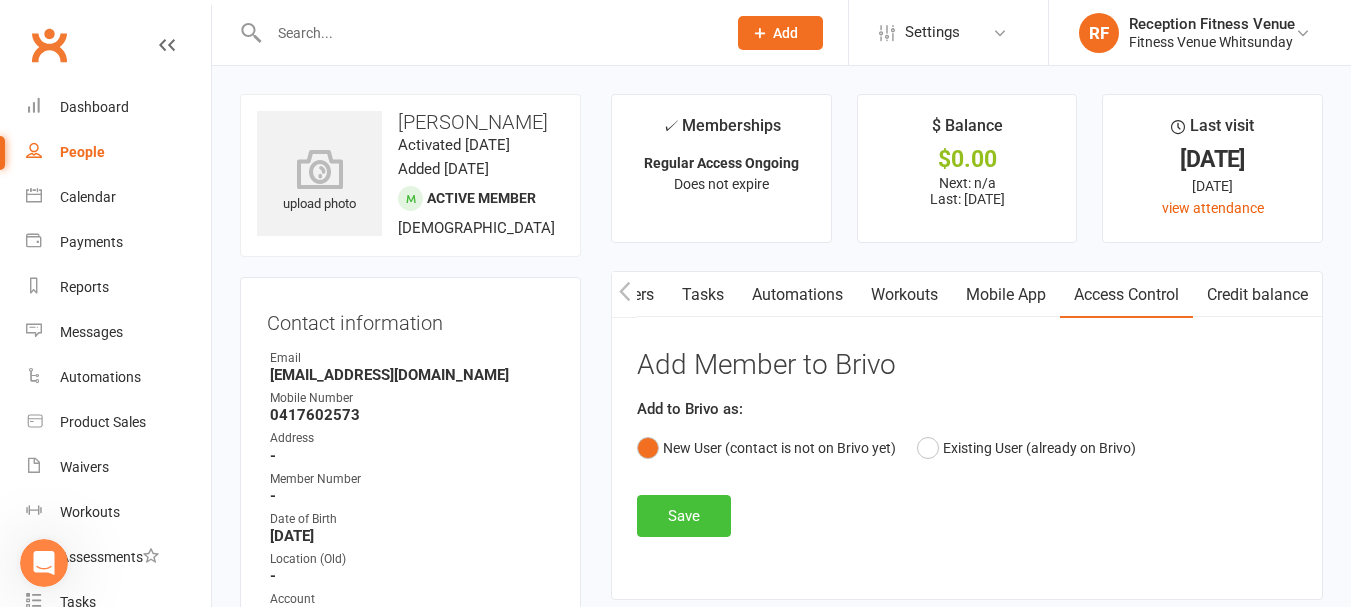 click on "Save" at bounding box center (684, 516) 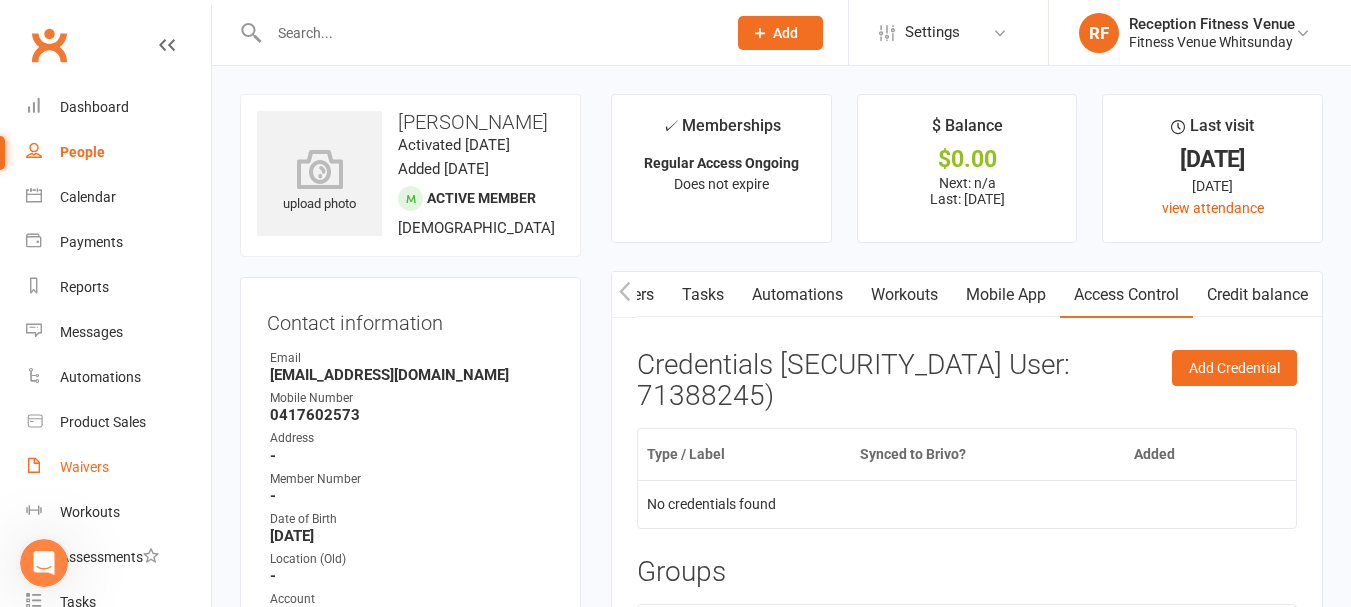 click on "Waivers" at bounding box center (84, 467) 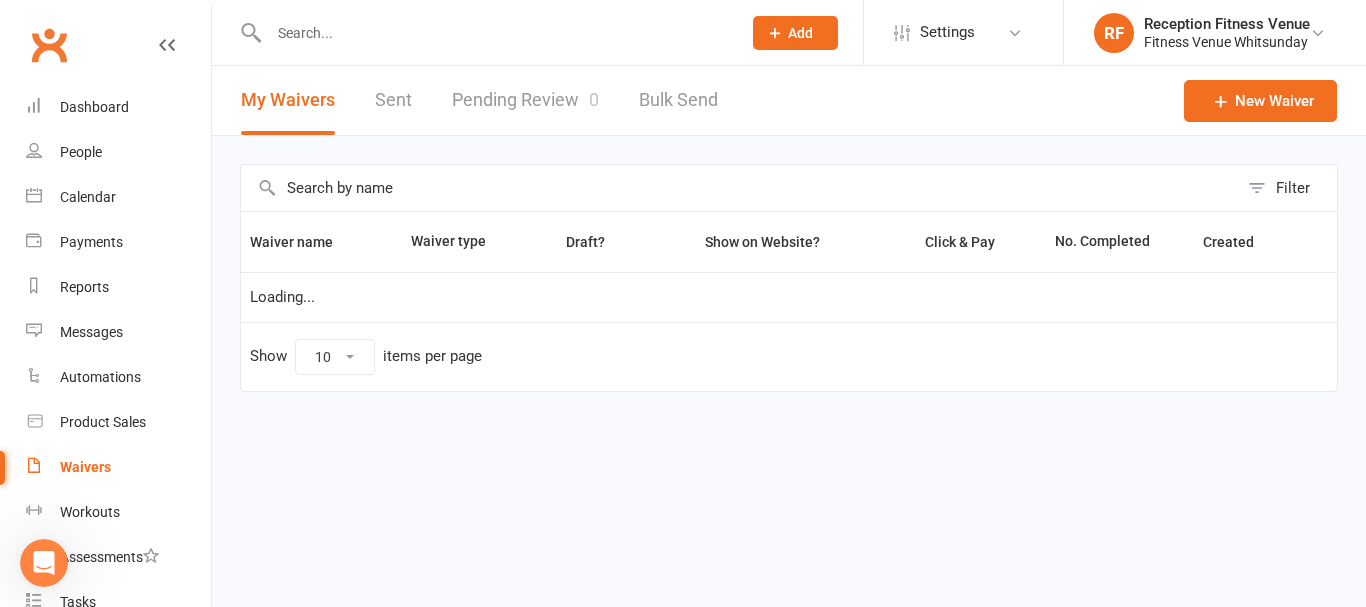 select on "50" 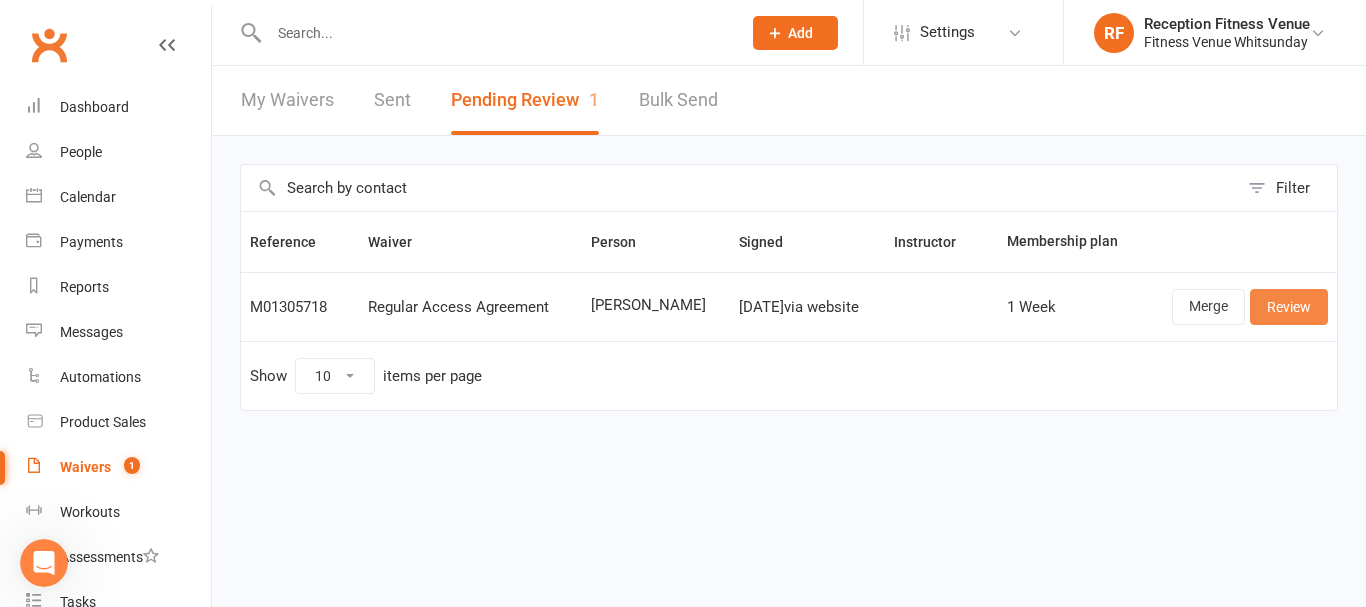 click on "Review" at bounding box center [1289, 307] 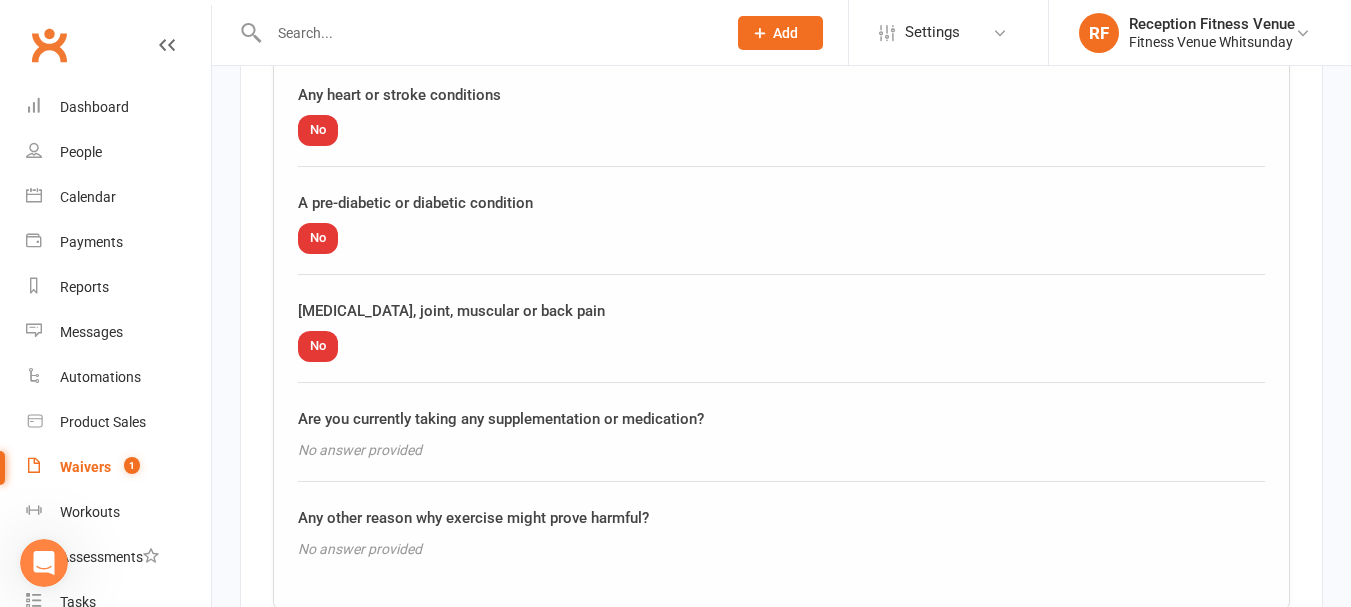 scroll, scrollTop: 2526, scrollLeft: 0, axis: vertical 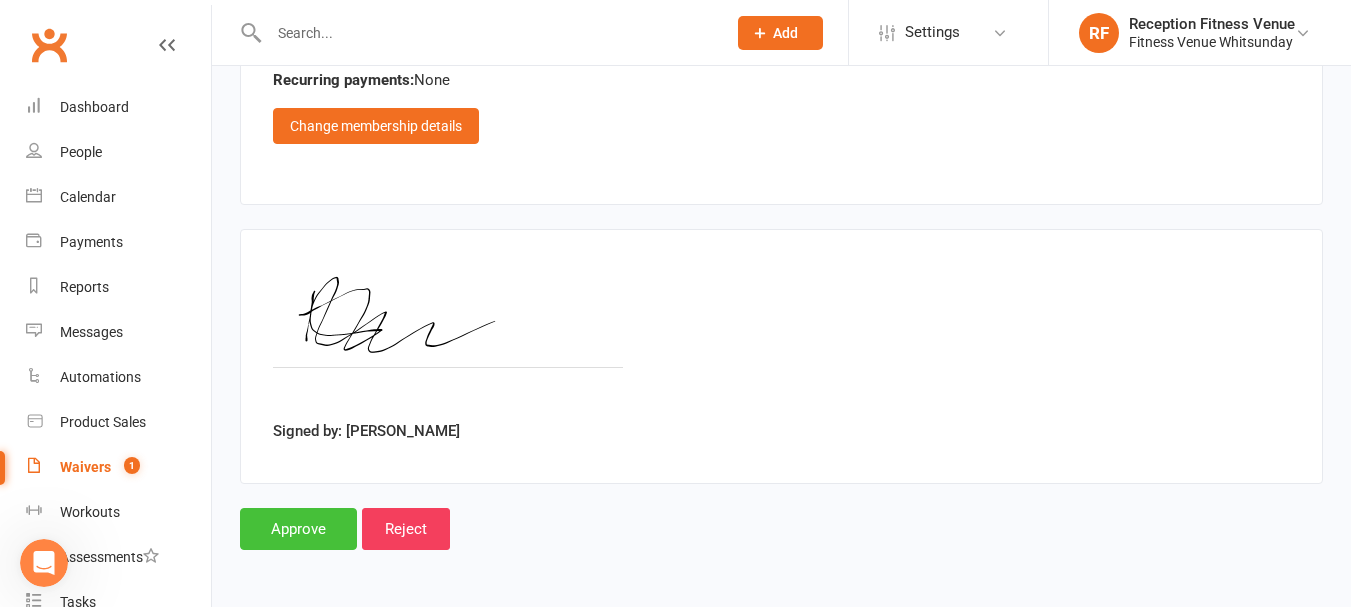click on "Approve" at bounding box center (298, 529) 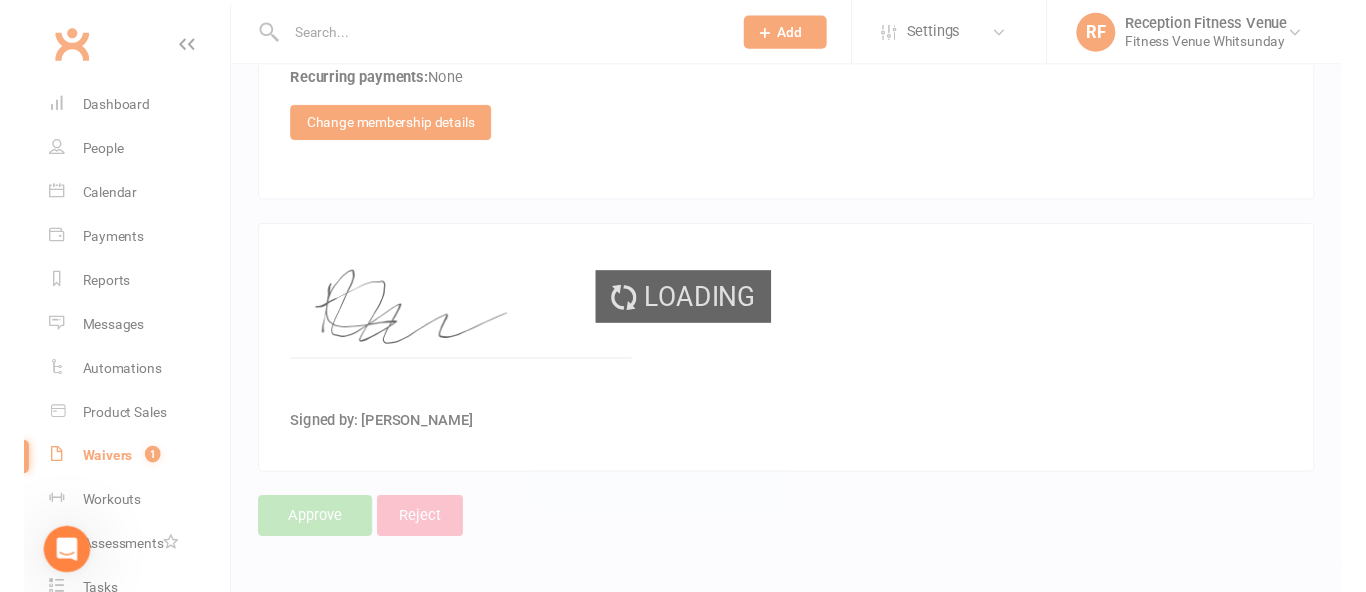 scroll, scrollTop: 0, scrollLeft: 0, axis: both 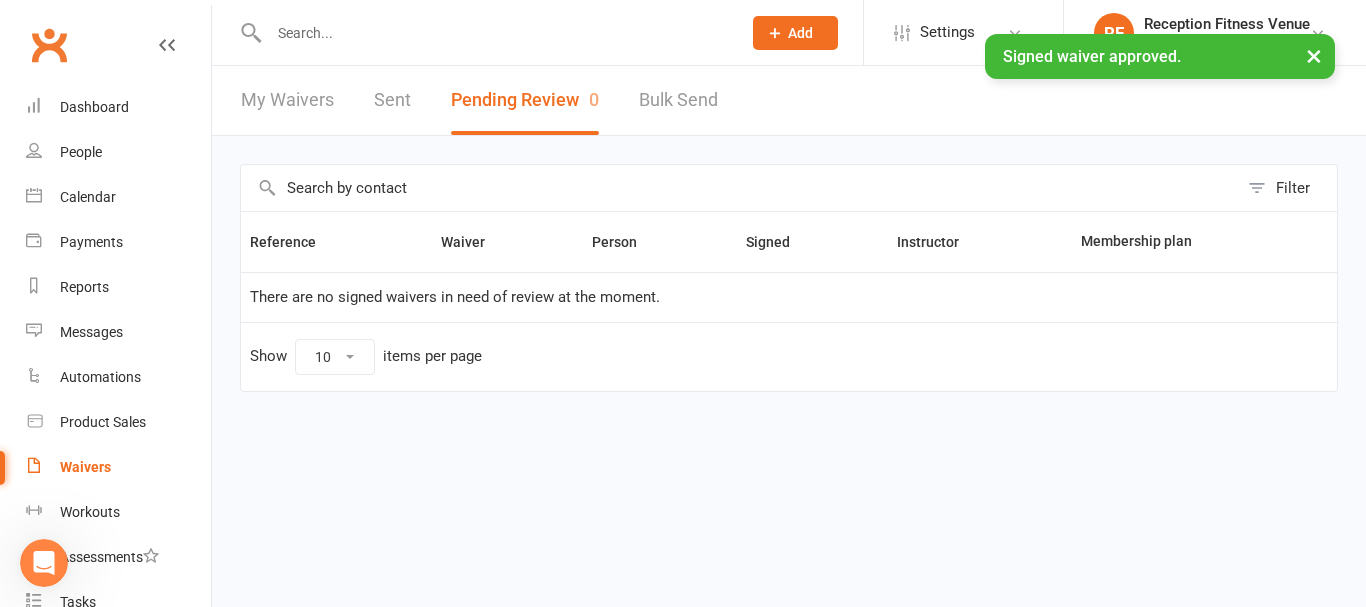 click on "Sent" at bounding box center (392, 100) 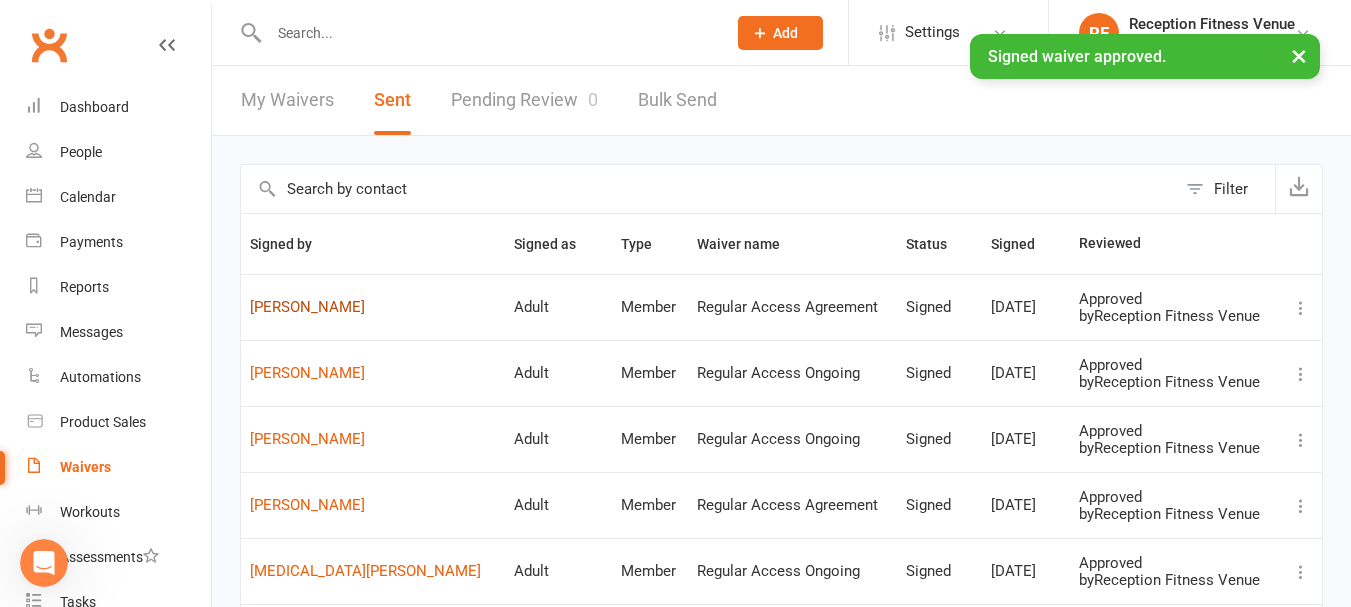 click on "Billy Laflin" at bounding box center [373, 307] 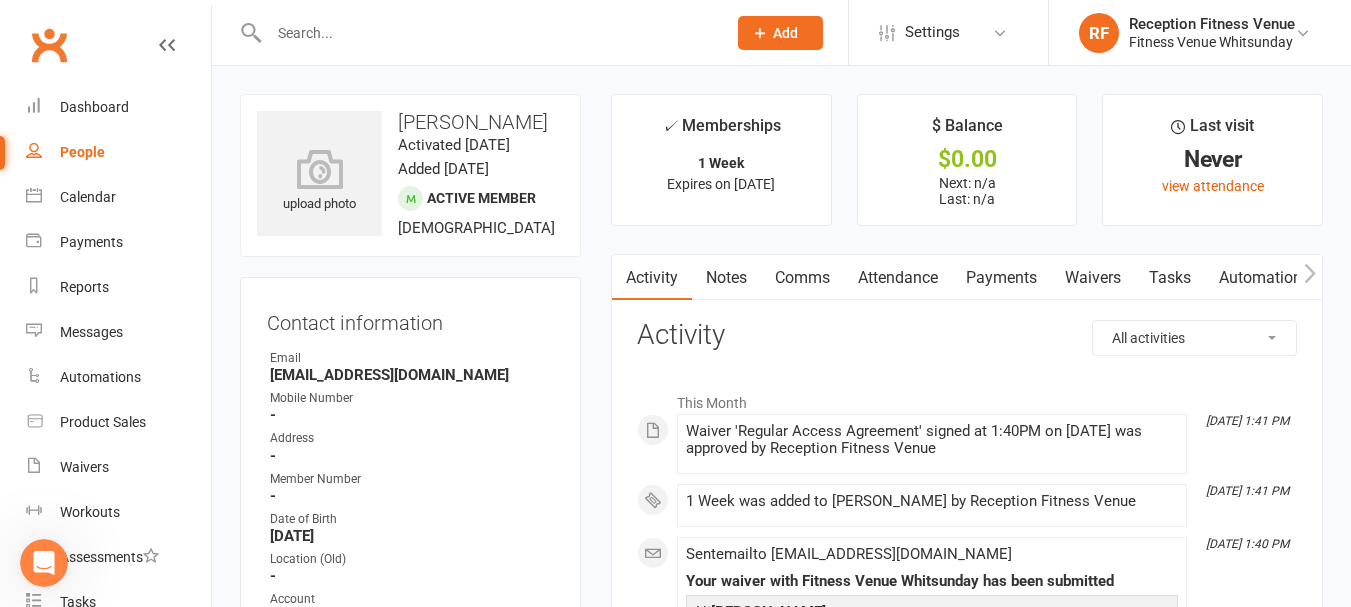 drag, startPoint x: 1324, startPoint y: 262, endPoint x: 1306, endPoint y: 282, distance: 26.907248 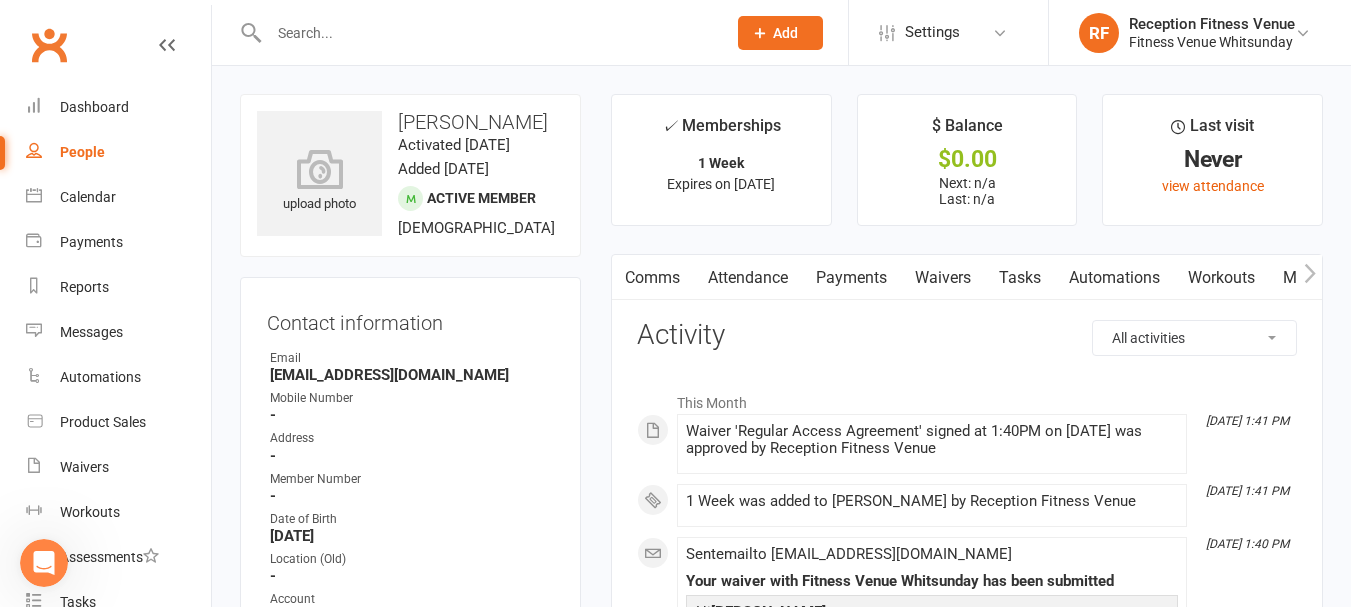 click 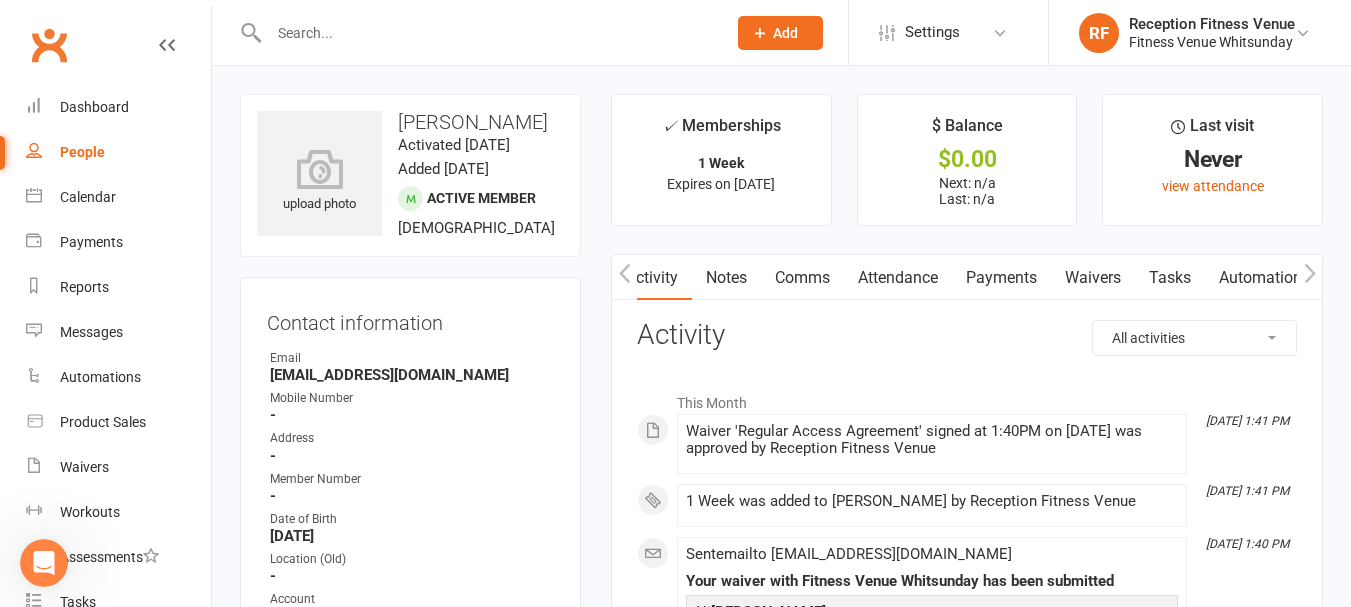click 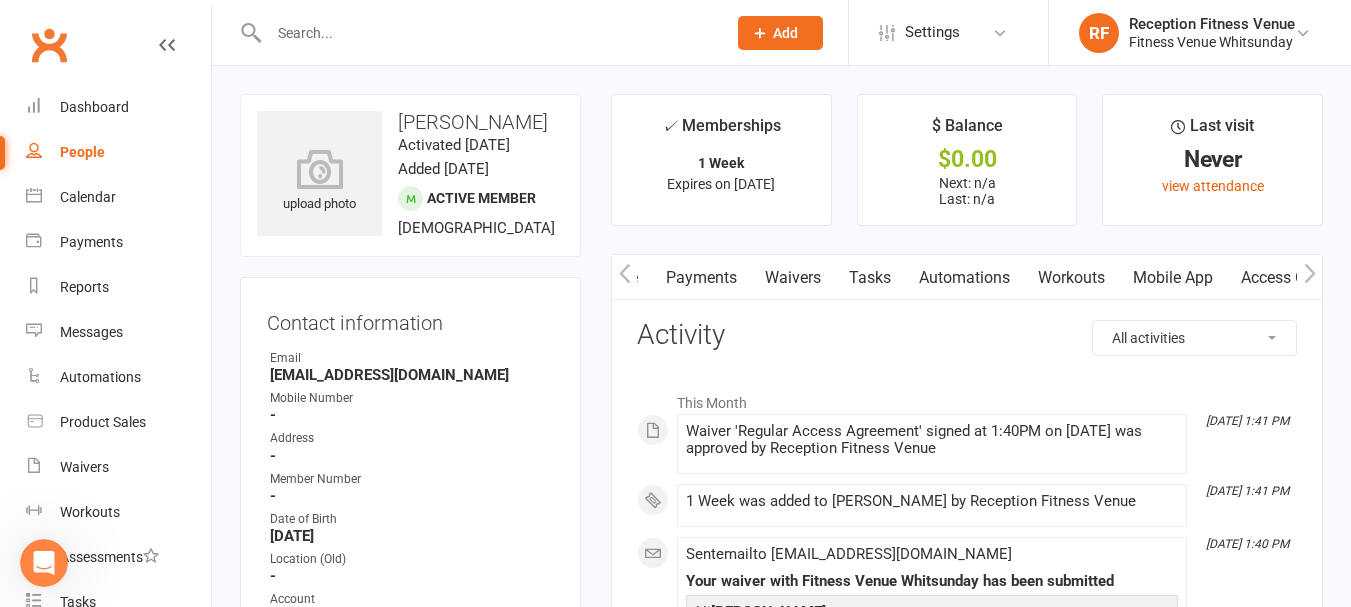 click 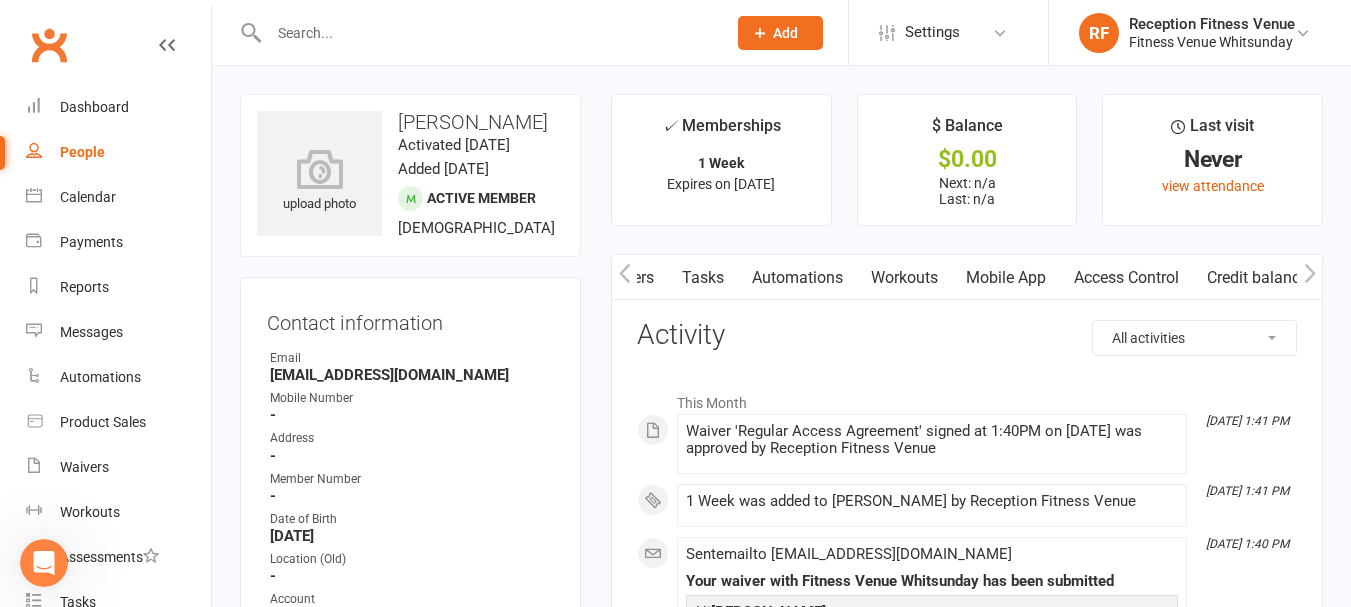 click 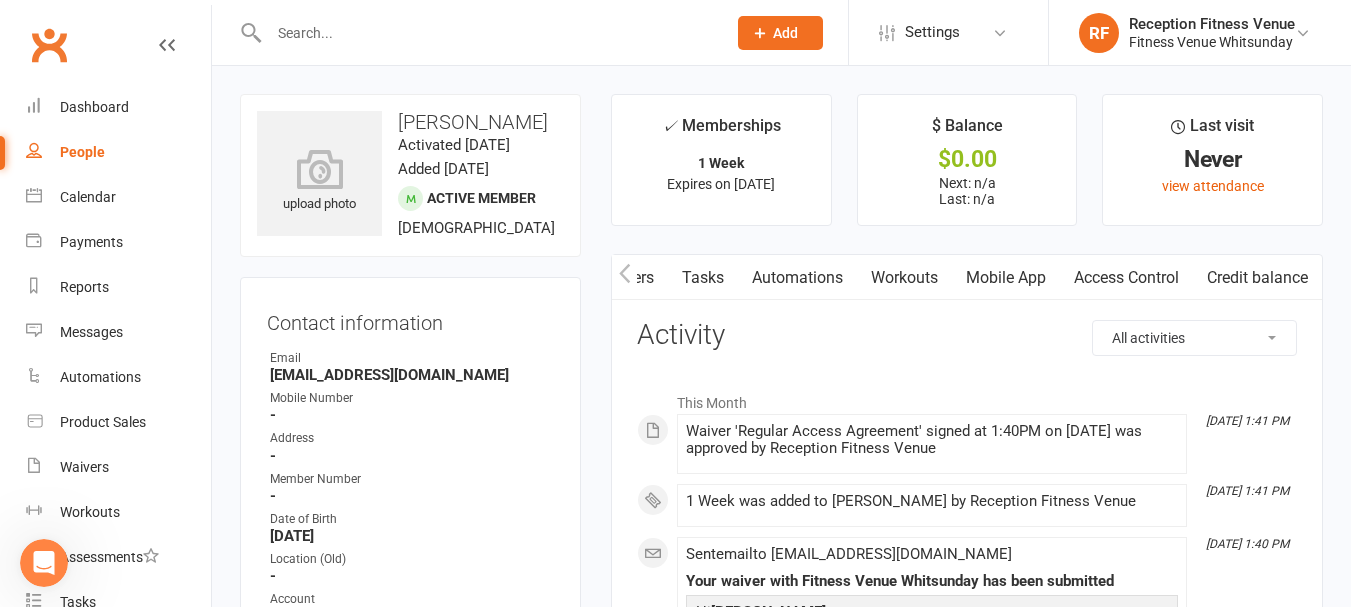 click on "Access Control" at bounding box center [1126, 278] 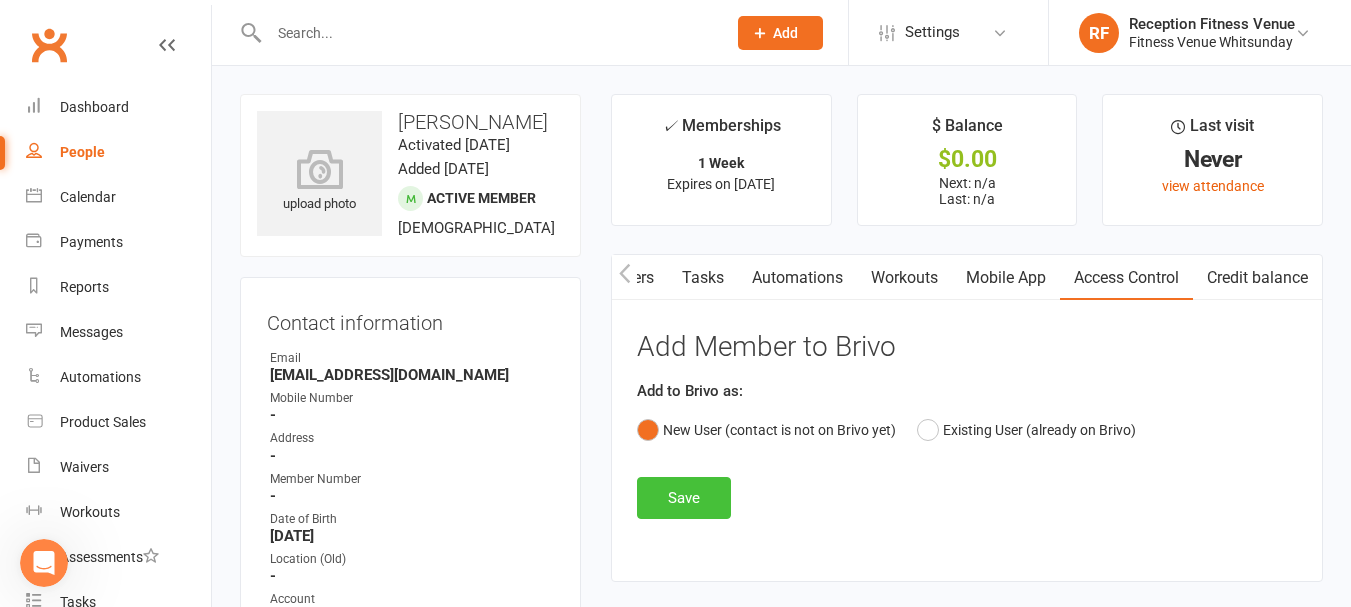 click on "Save" at bounding box center [684, 498] 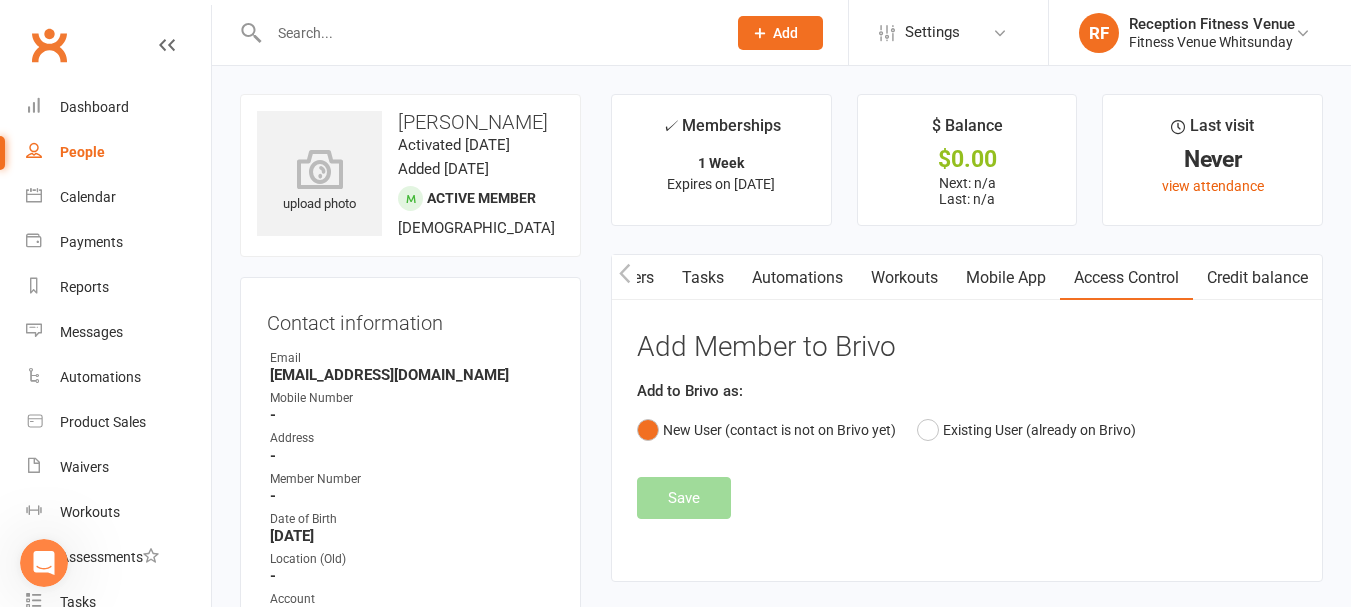click at bounding box center (624, 277) 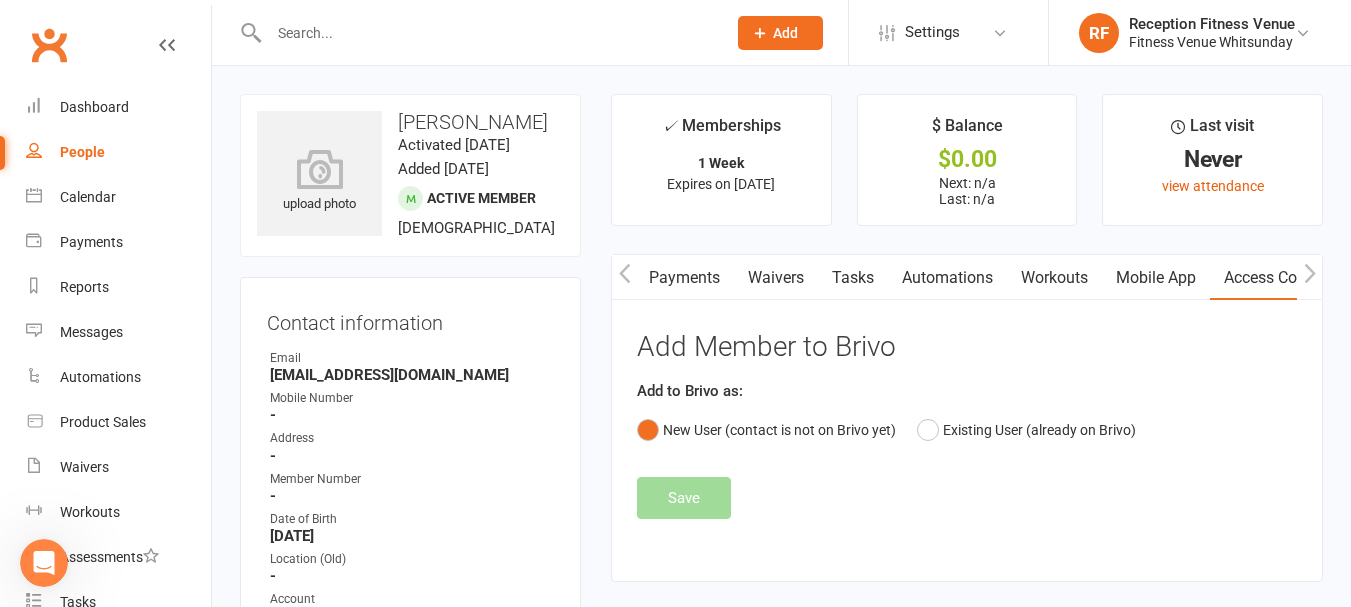 click at bounding box center (624, 277) 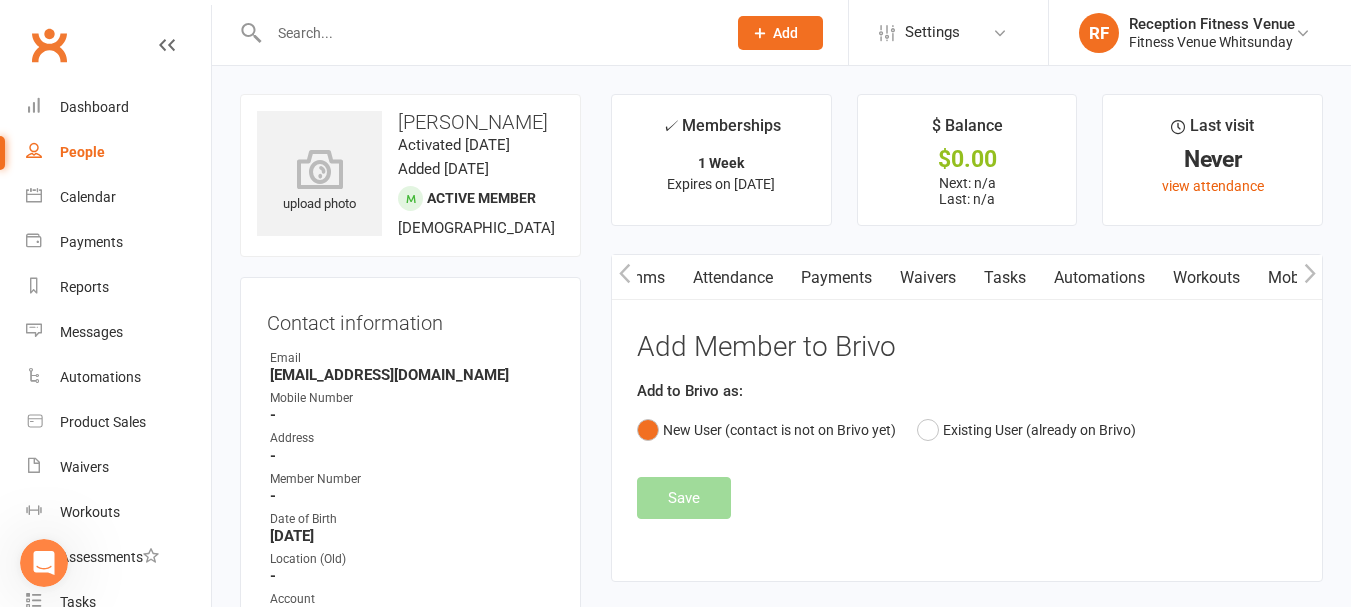 click on "Payments" at bounding box center (836, 278) 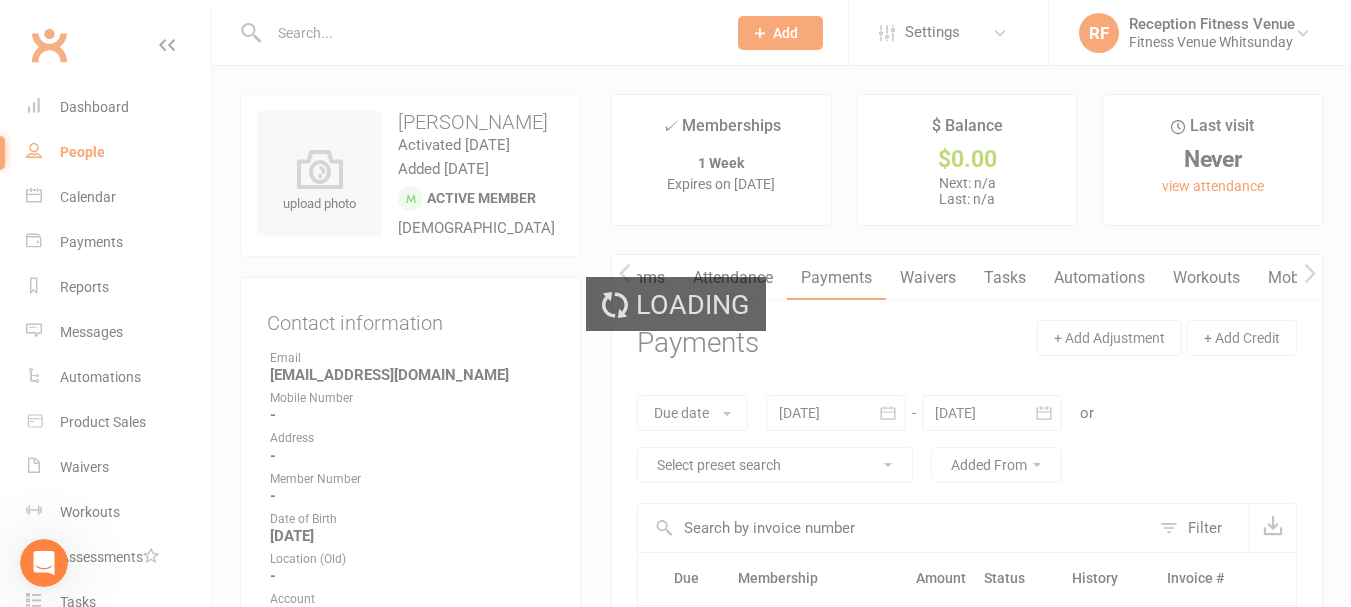 scroll, scrollTop: 0, scrollLeft: 164, axis: horizontal 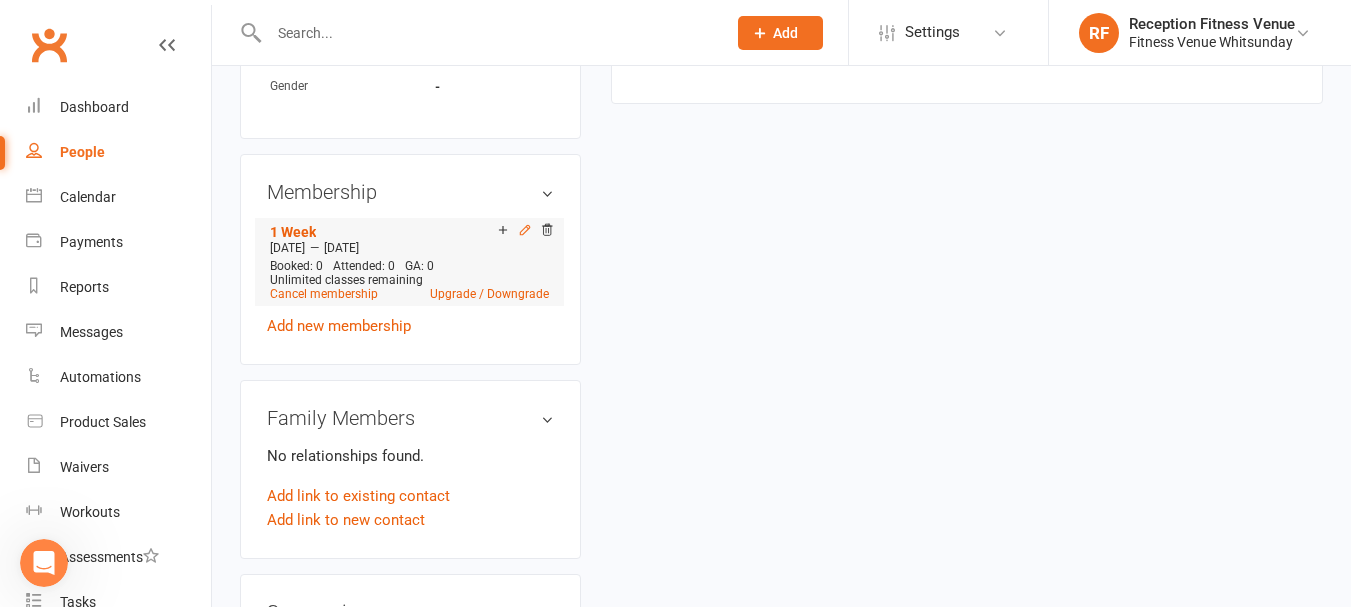 click 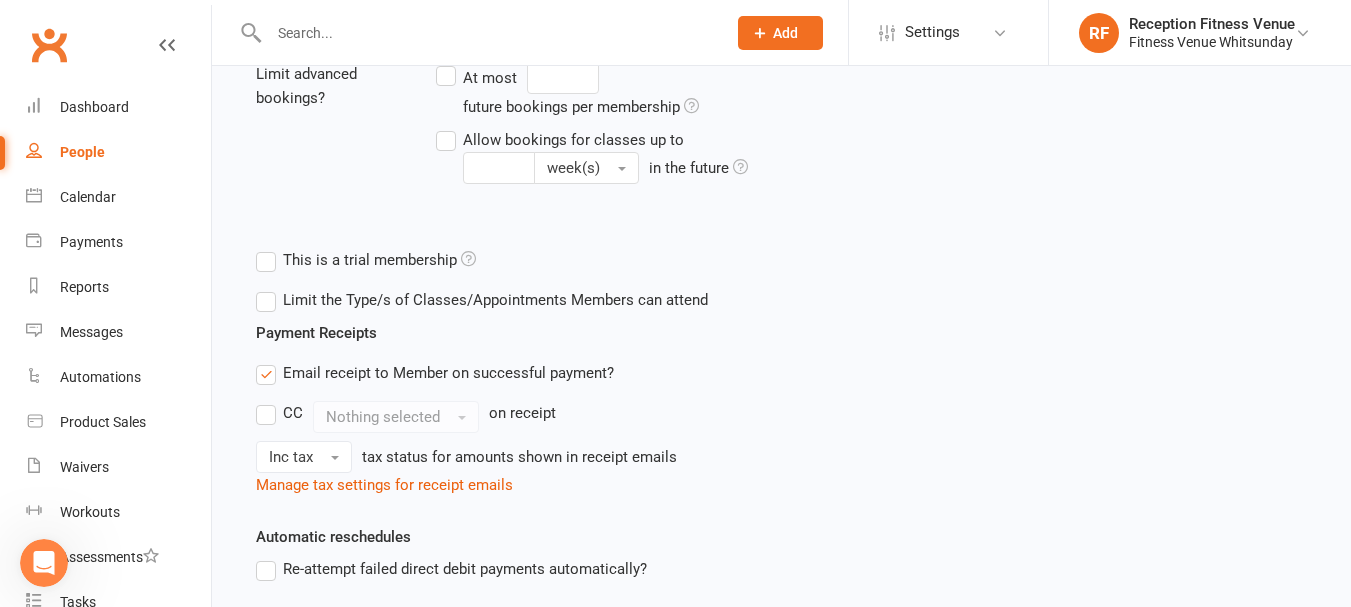 scroll, scrollTop: 400, scrollLeft: 0, axis: vertical 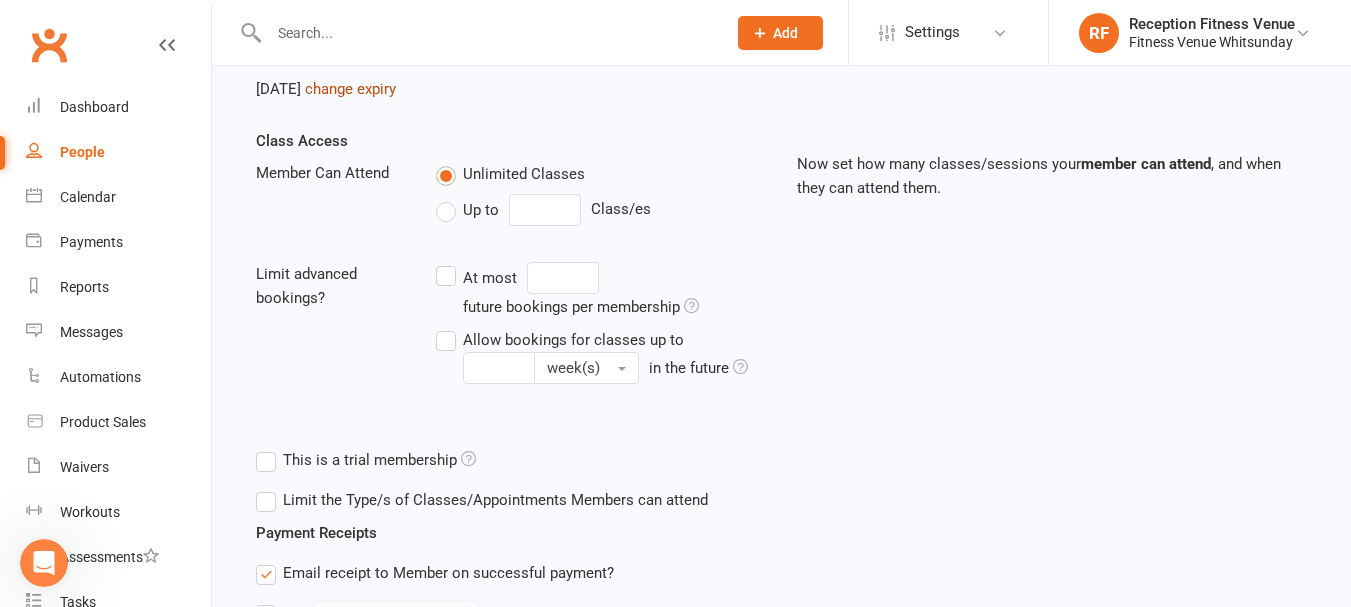 click on "change expiry" at bounding box center (350, 89) 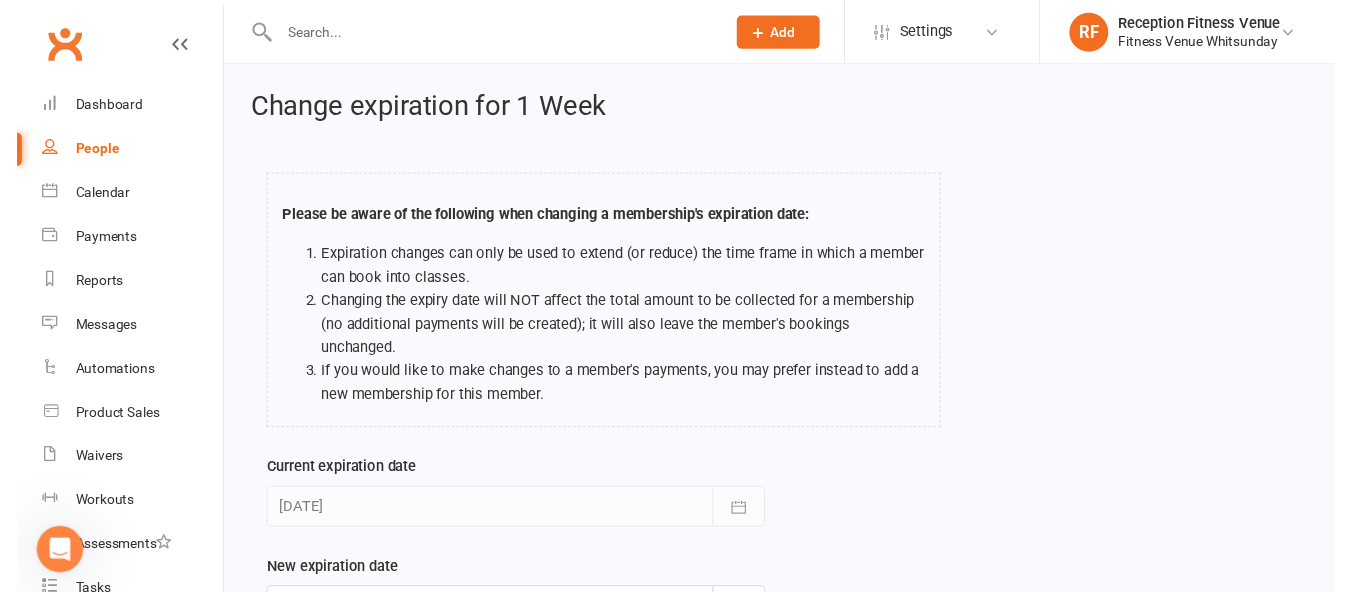 scroll, scrollTop: 194, scrollLeft: 0, axis: vertical 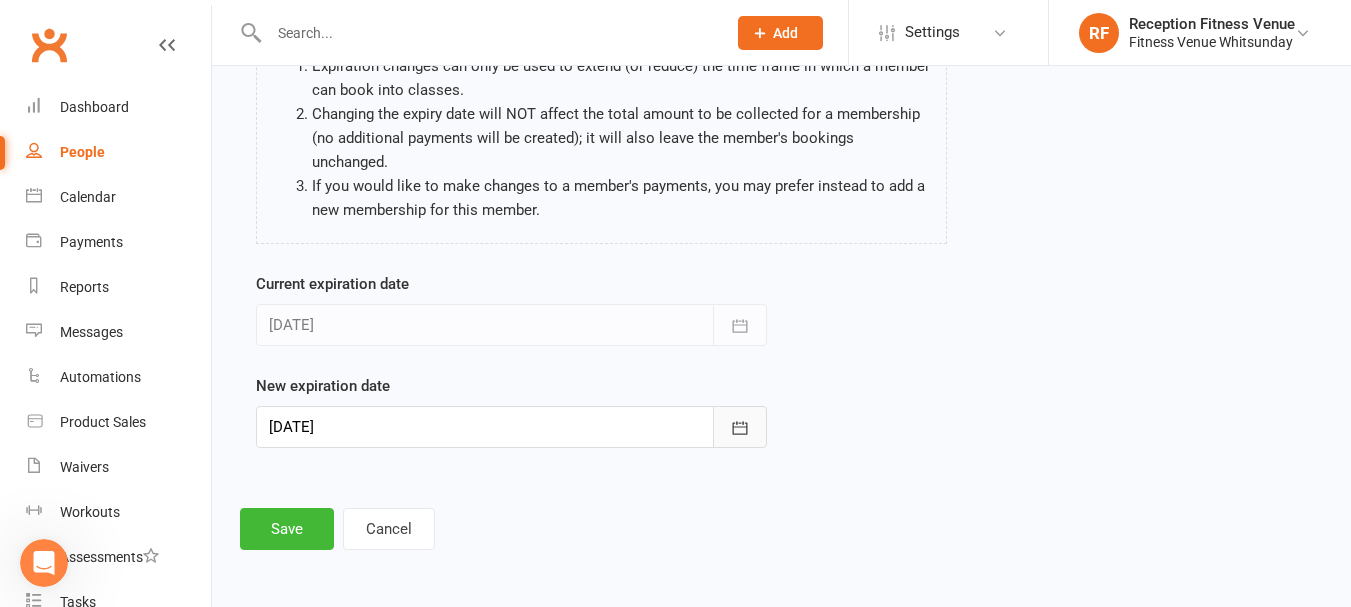 click at bounding box center (740, 427) 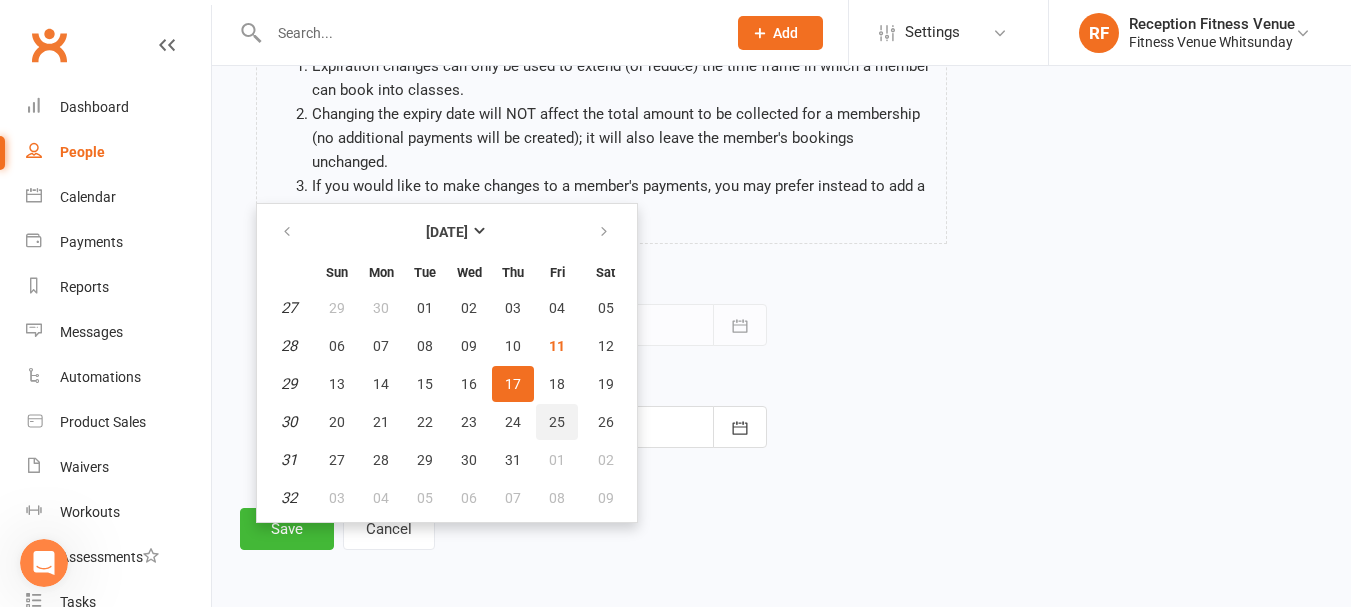 click on "25" at bounding box center (557, 422) 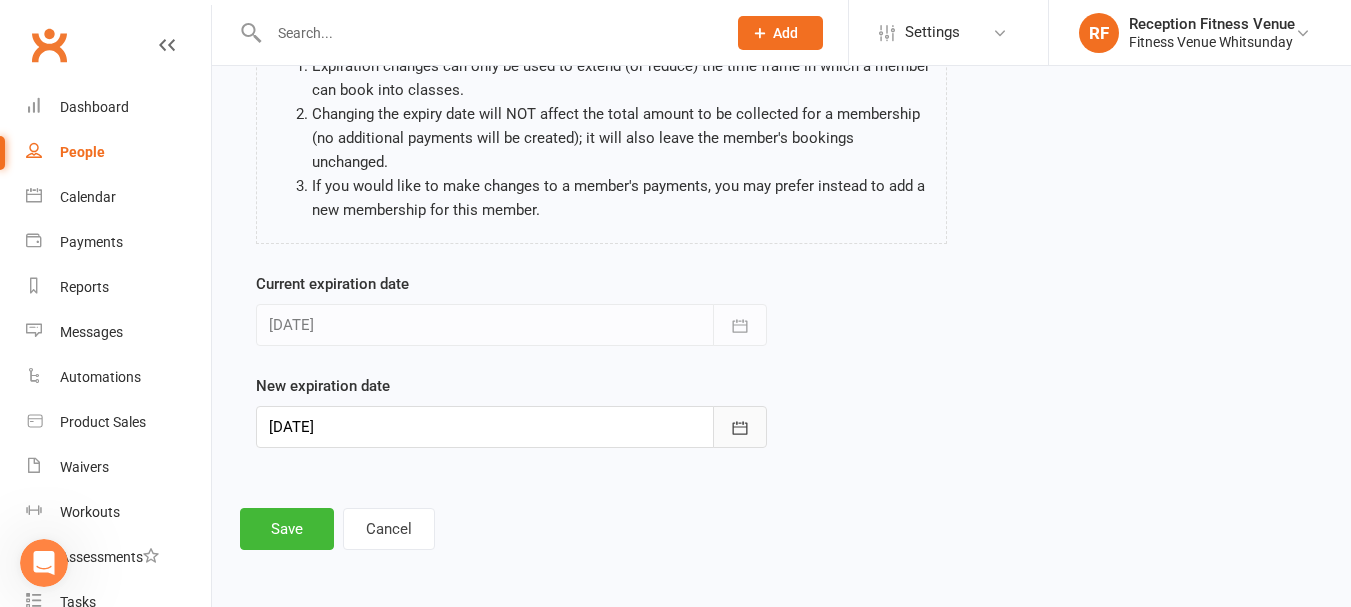 click 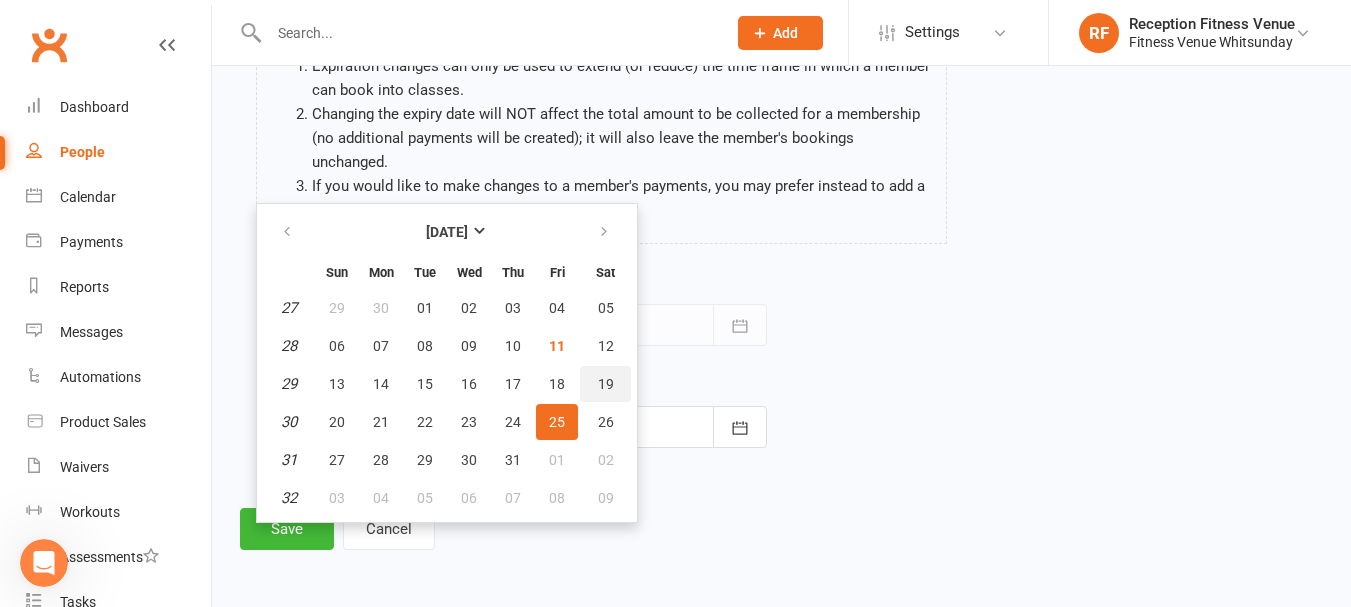 click on "19" at bounding box center (605, 384) 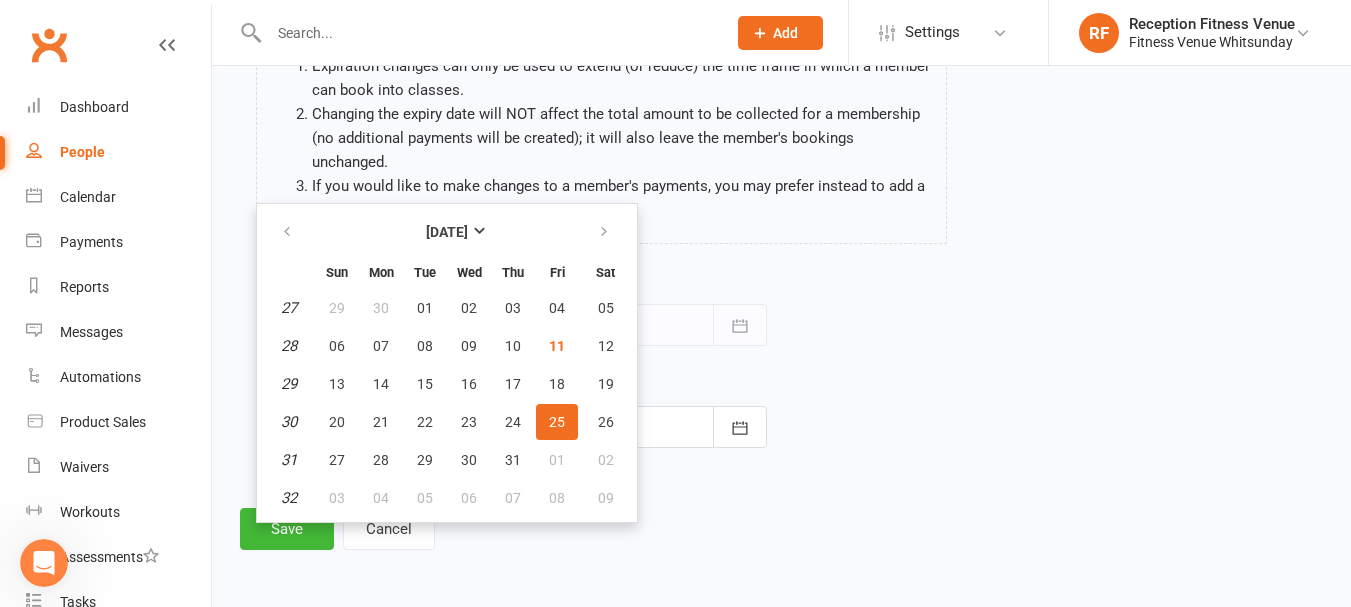 type on "19 Jul 2025" 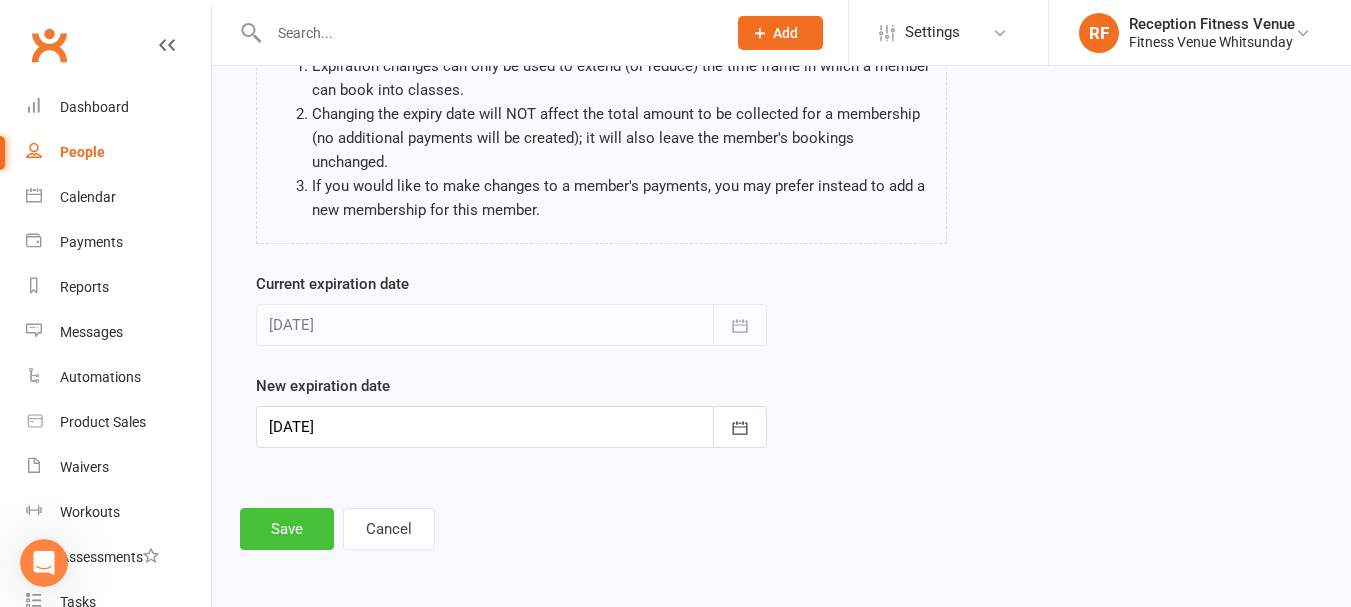click on "Save" at bounding box center [287, 529] 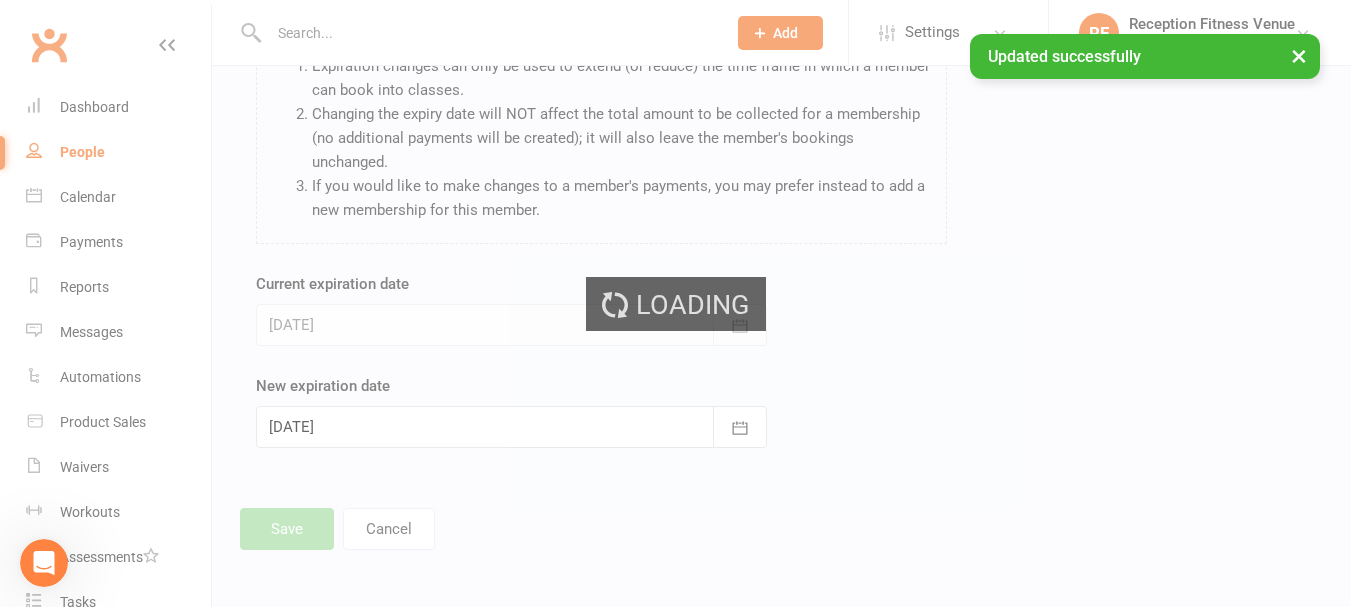 scroll, scrollTop: 466, scrollLeft: 0, axis: vertical 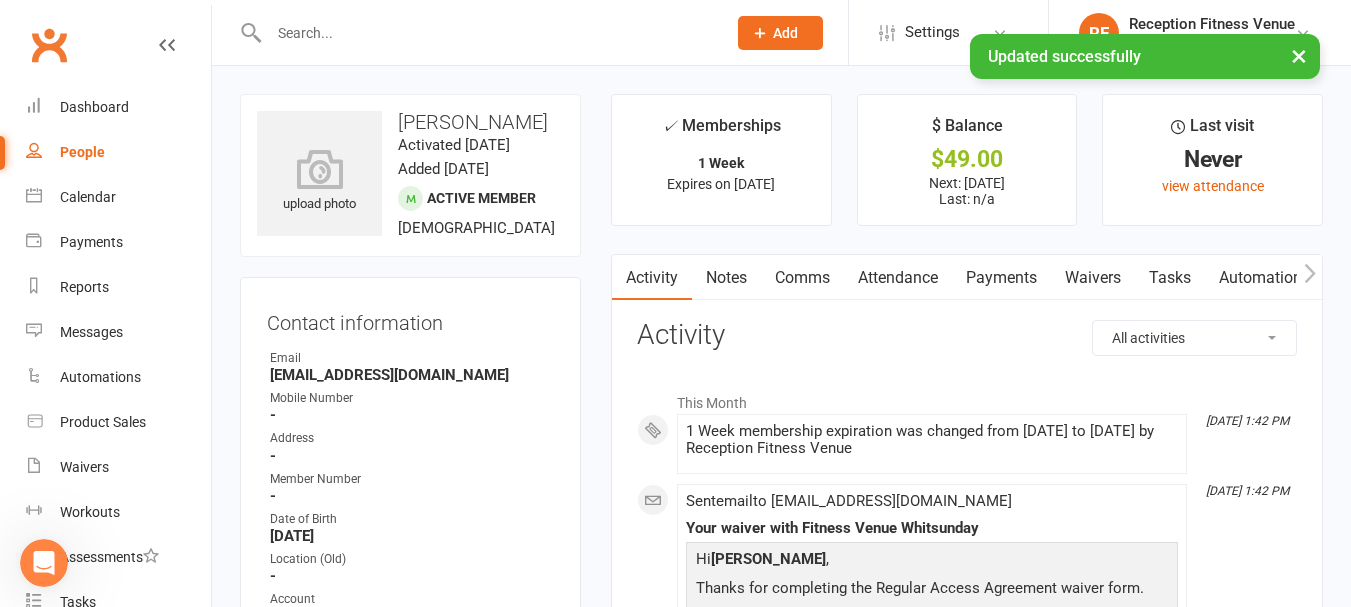 click on "Payments" at bounding box center (1001, 278) 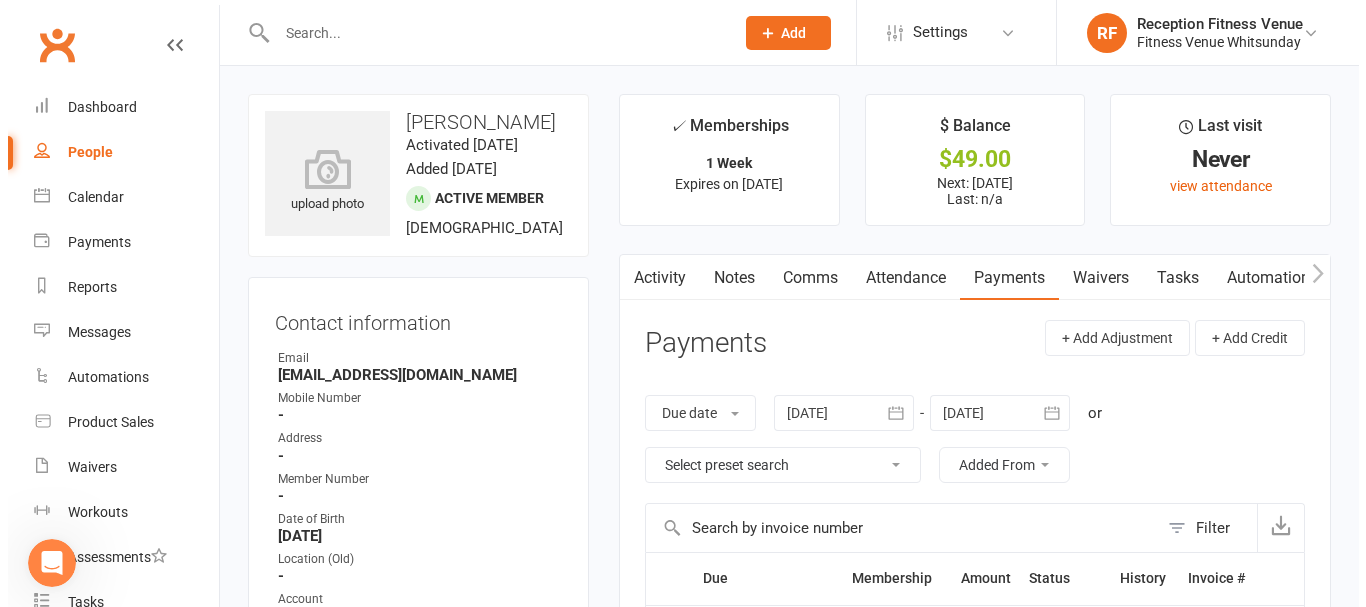 scroll, scrollTop: 200, scrollLeft: 0, axis: vertical 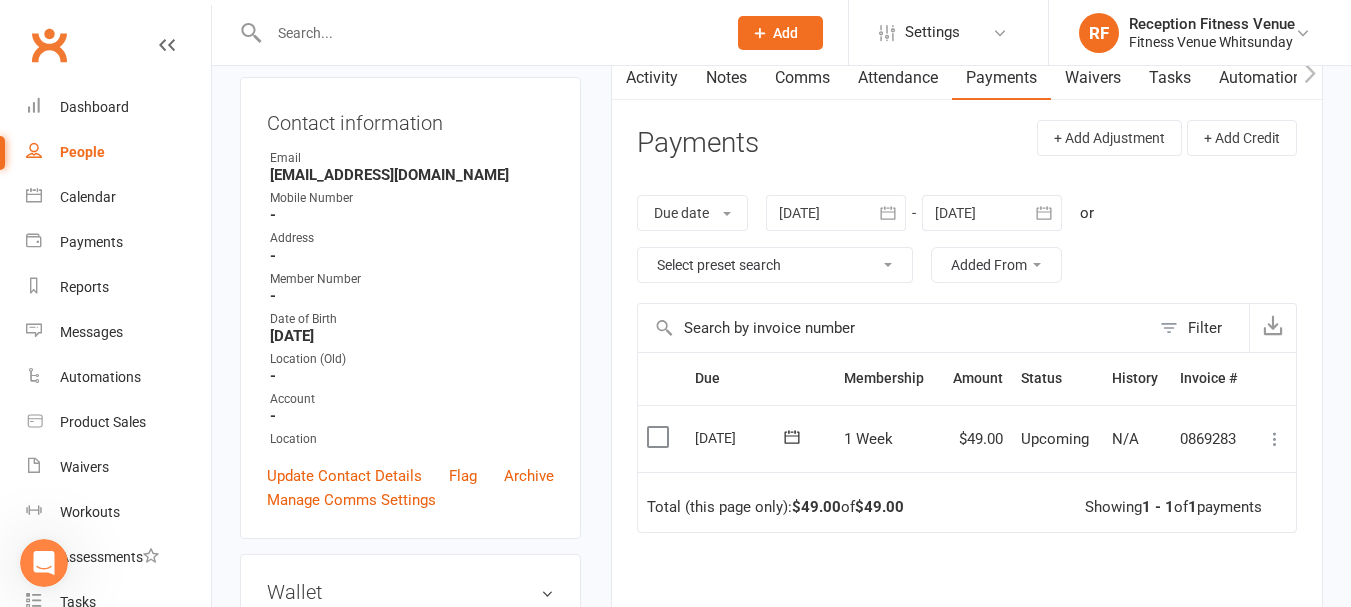 click at bounding box center (660, 437) 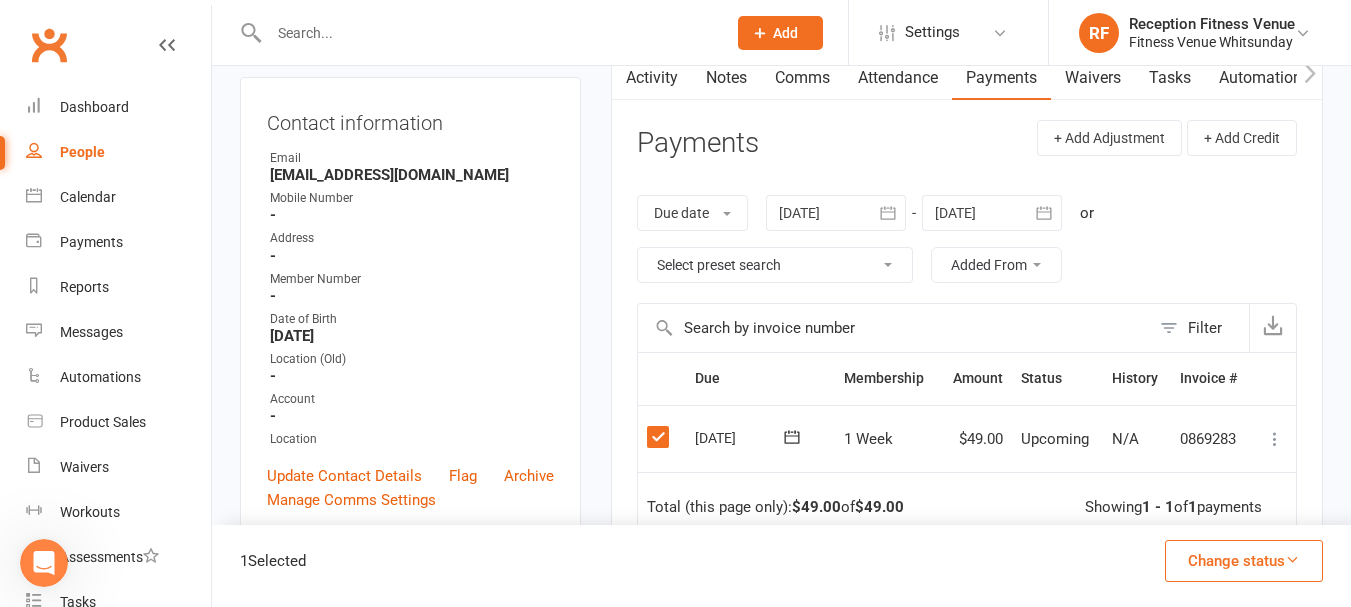 click on "Change status" at bounding box center (1244, 561) 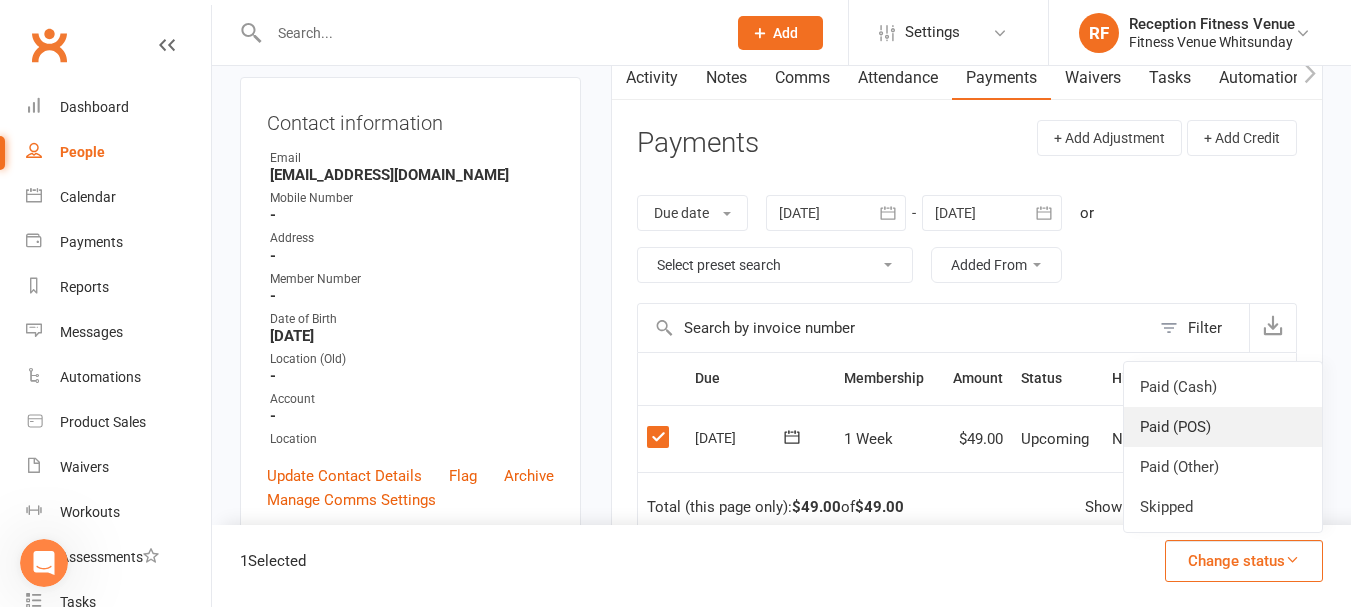 click on "Paid (POS)" at bounding box center [1223, 427] 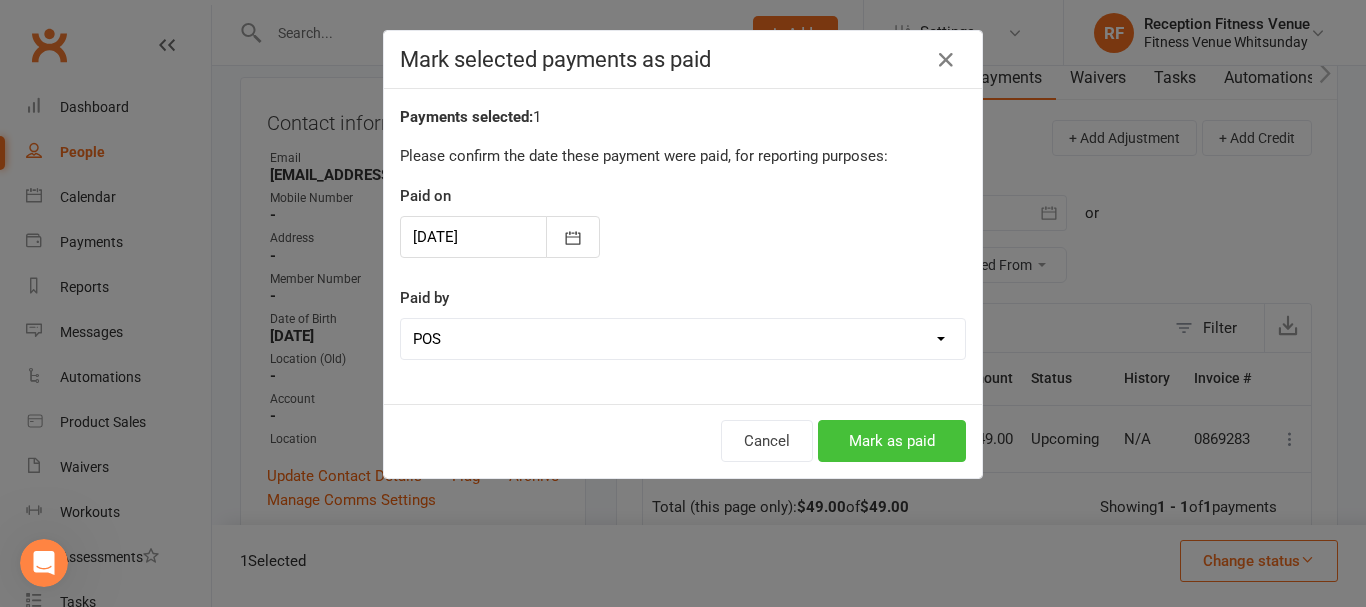 drag, startPoint x: 859, startPoint y: 436, endPoint x: 801, endPoint y: 358, distance: 97.20082 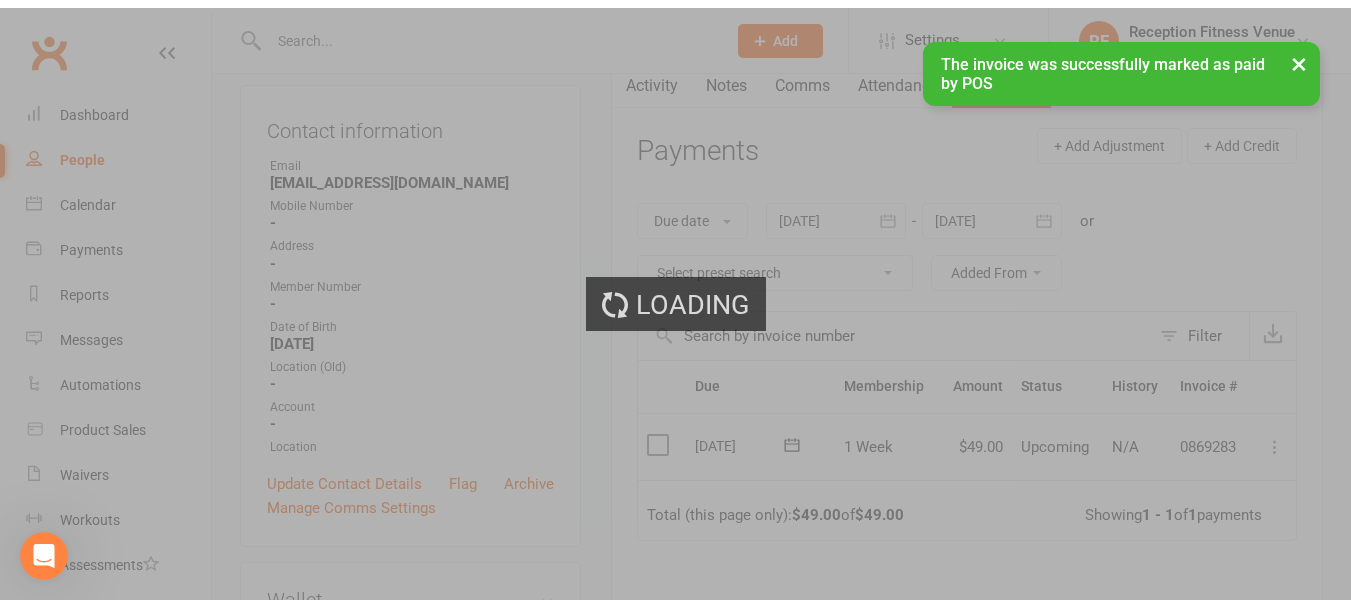 scroll, scrollTop: 466, scrollLeft: 0, axis: vertical 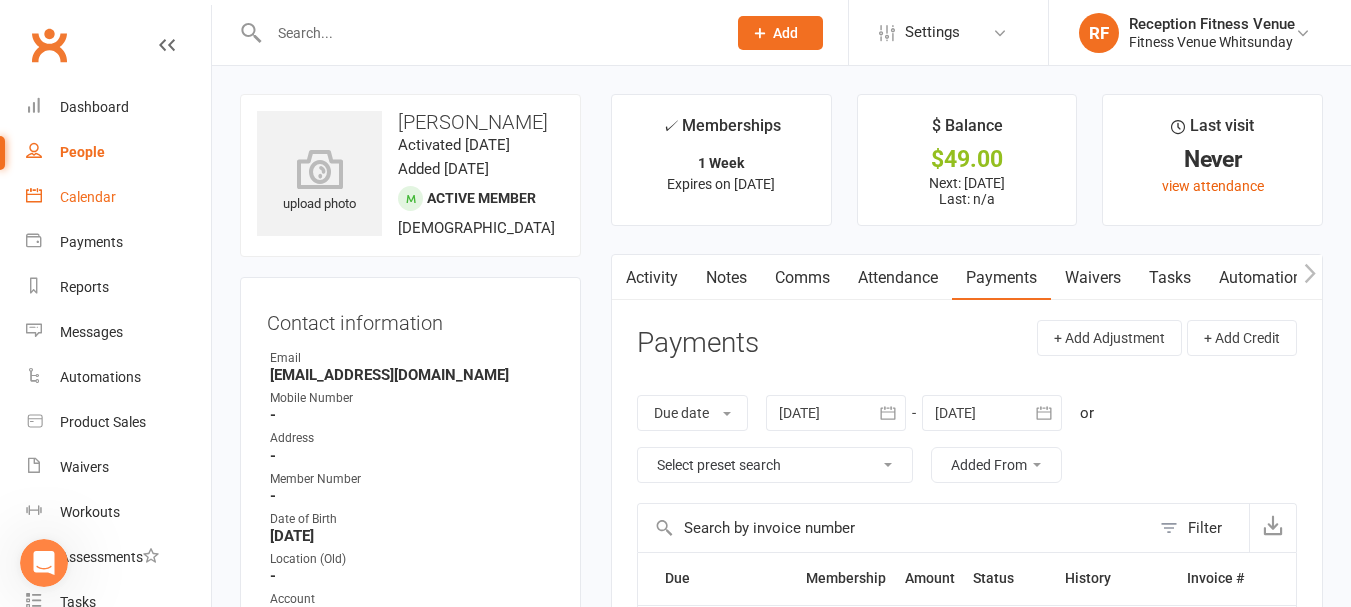 click on "Calendar" at bounding box center [88, 197] 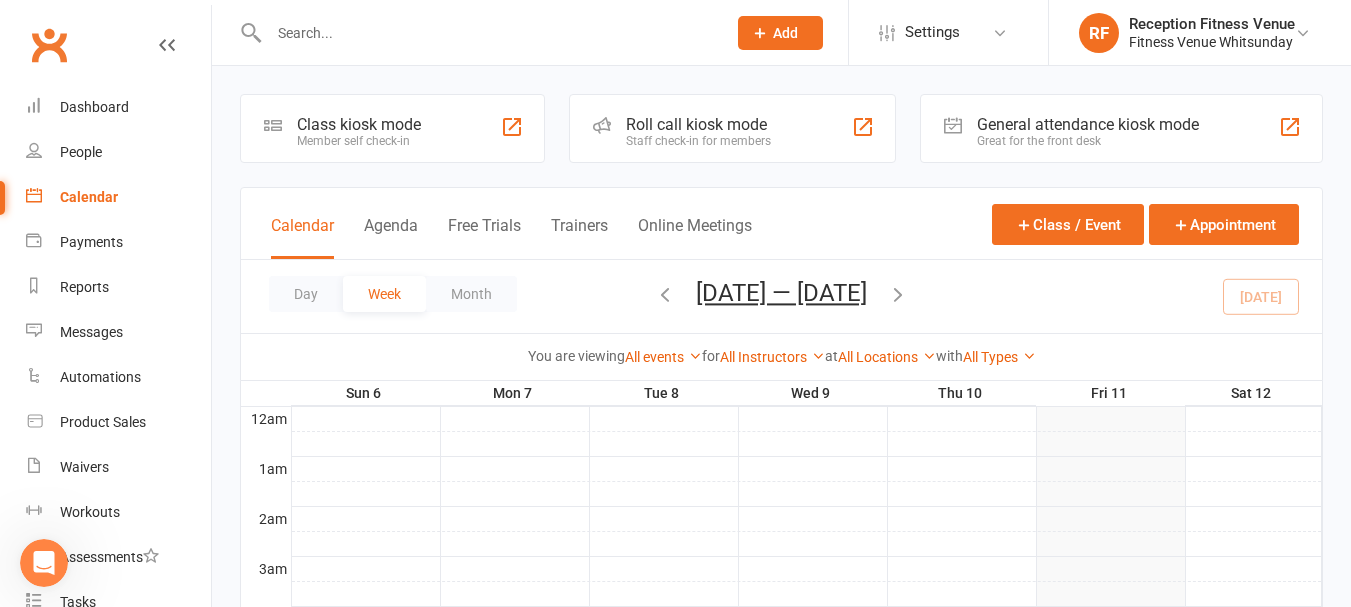 click on "General attendance kiosk mode" at bounding box center (1088, 124) 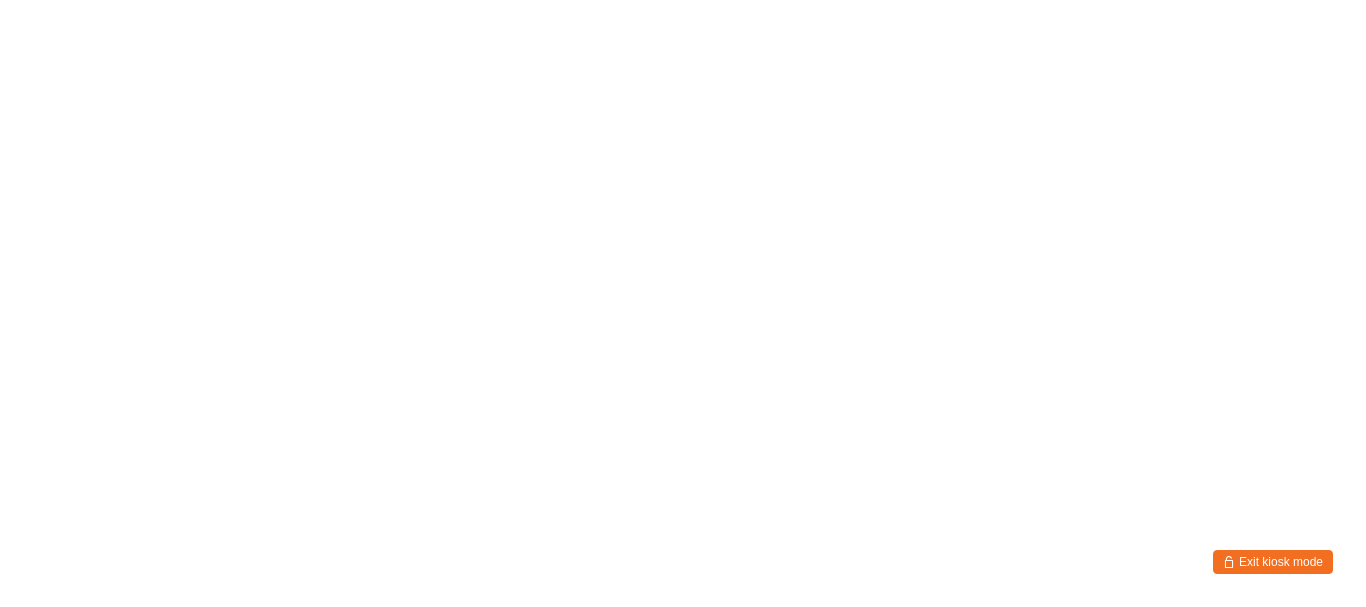 scroll, scrollTop: 0, scrollLeft: 0, axis: both 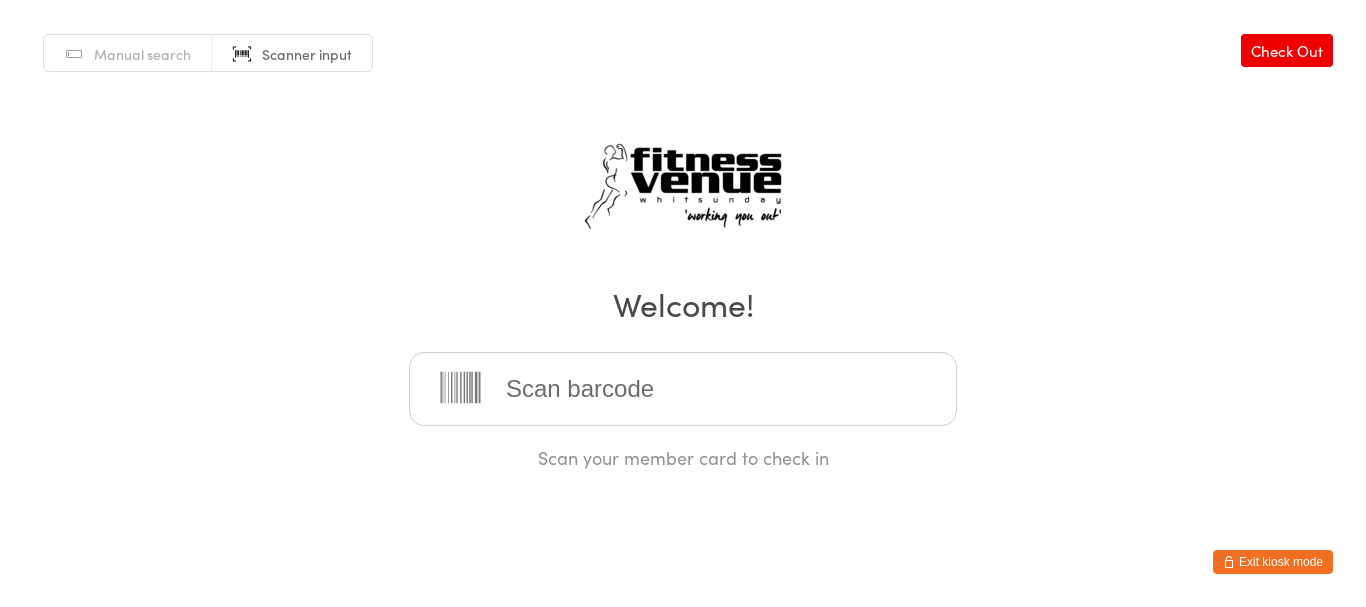 click at bounding box center (683, 389) 